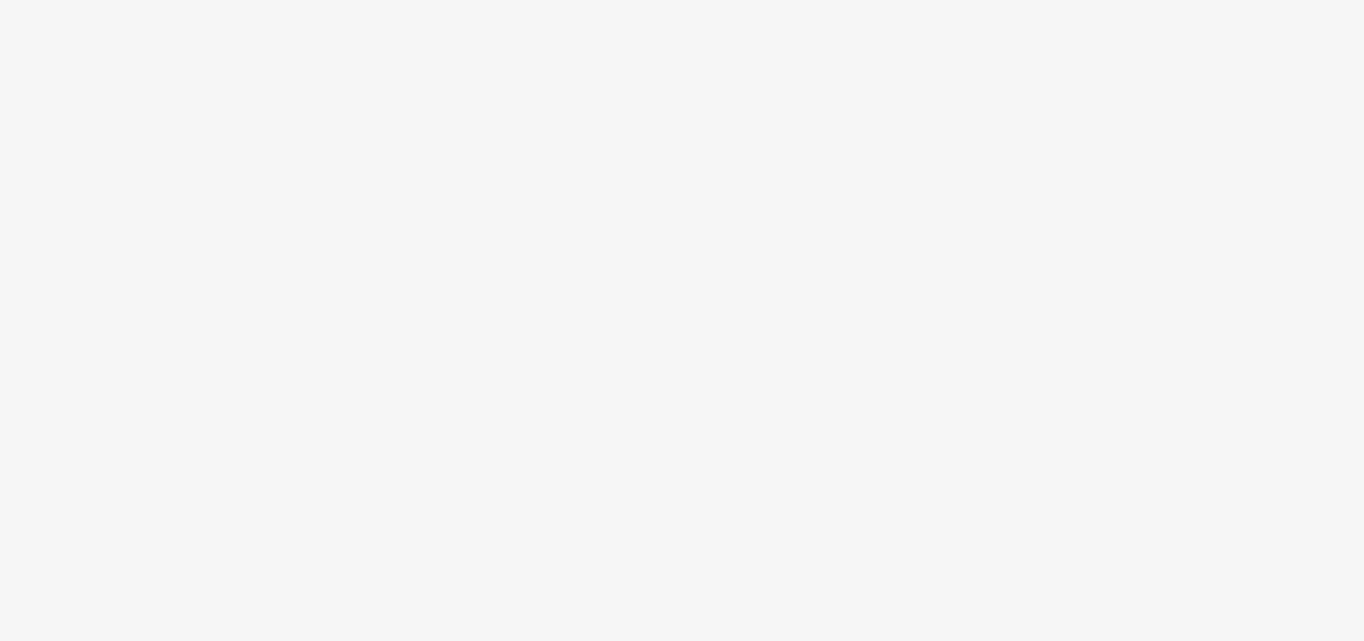 scroll, scrollTop: 0, scrollLeft: 0, axis: both 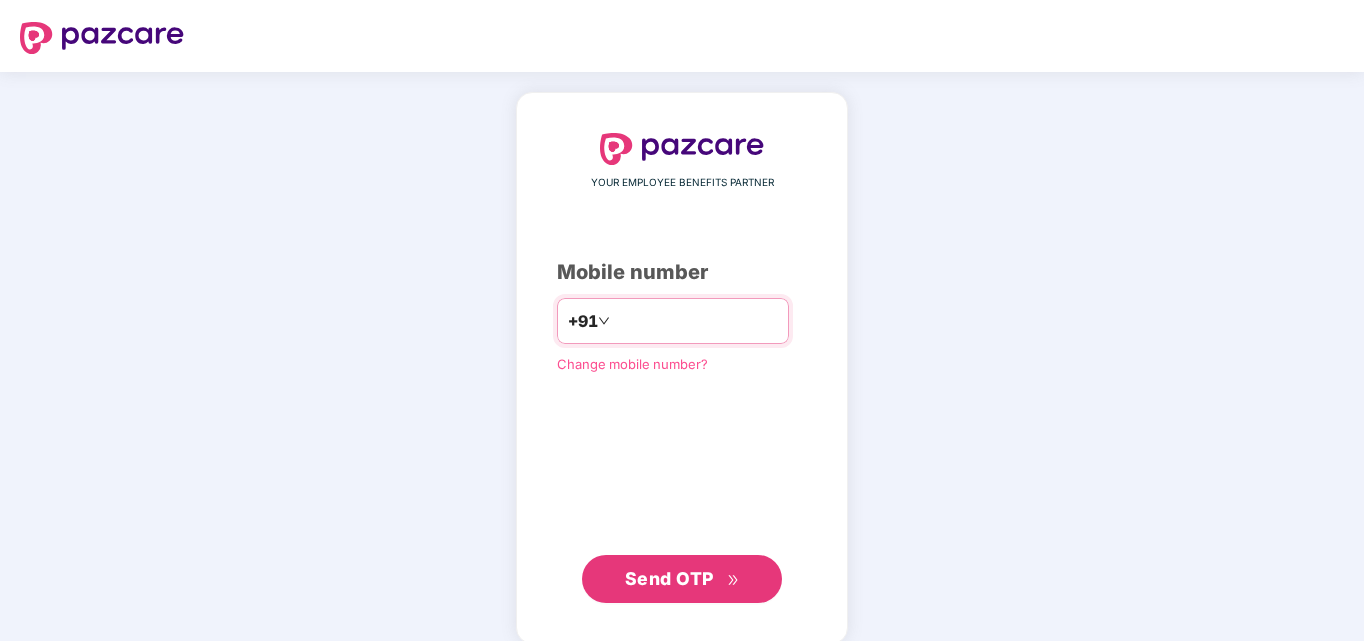 click at bounding box center (696, 321) 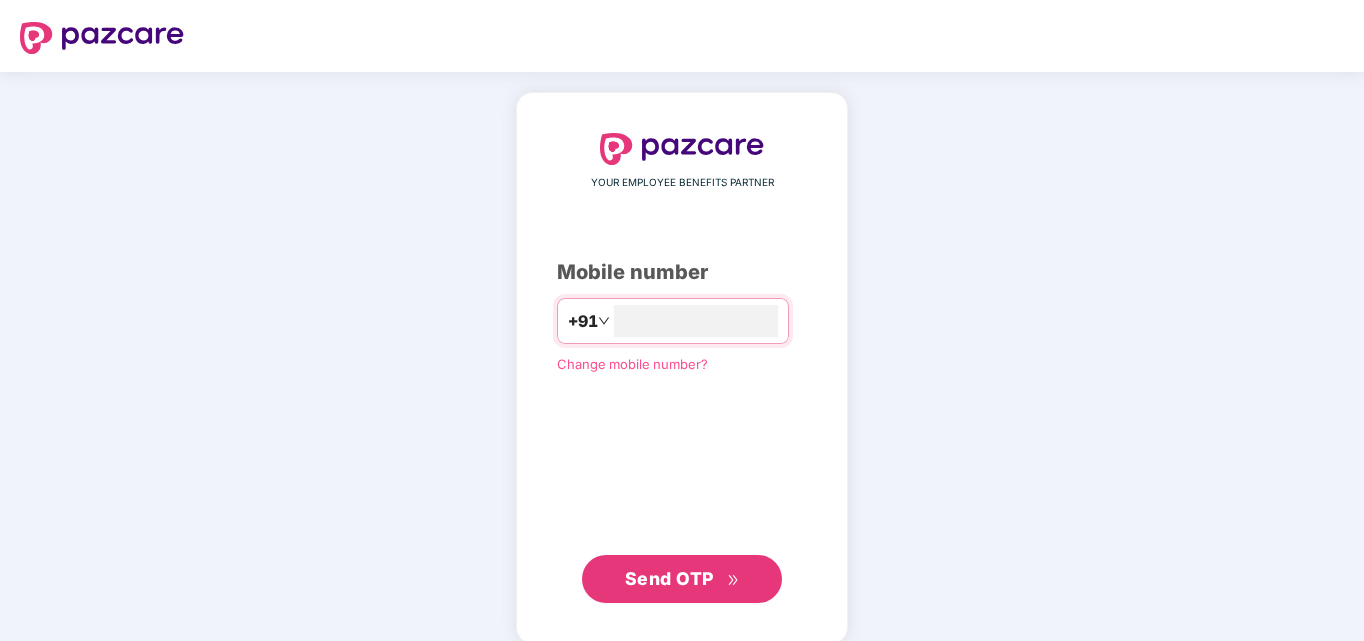 type on "**********" 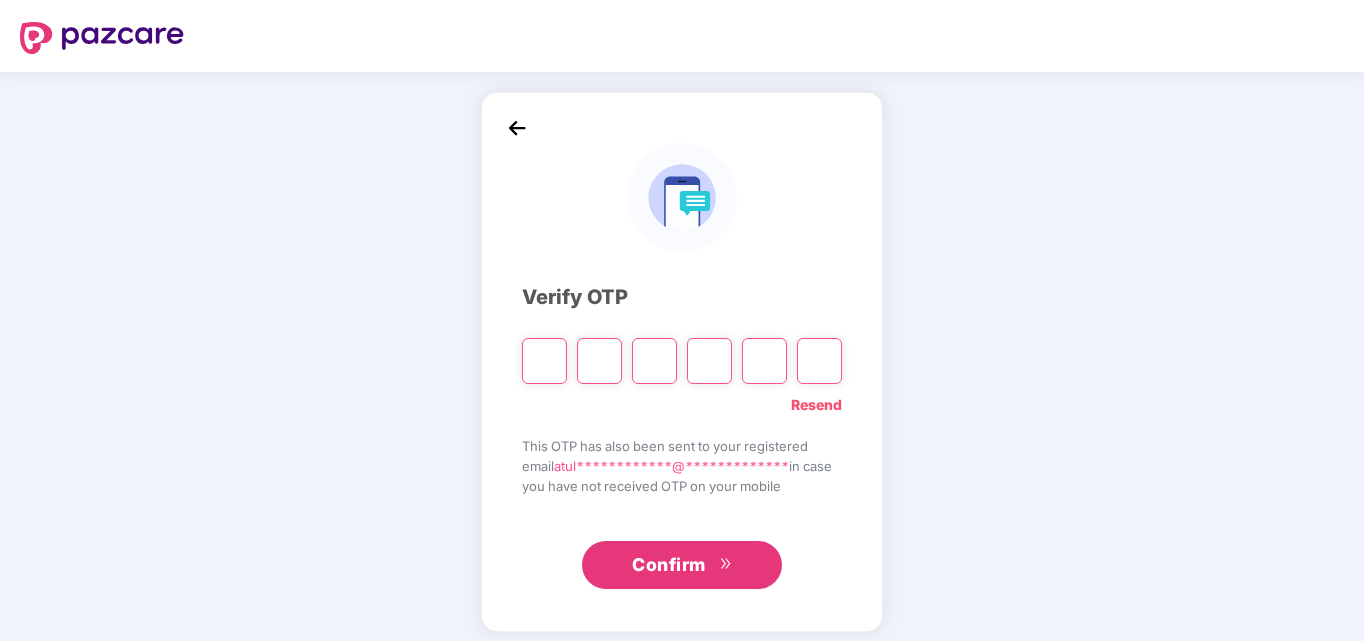 type on "*" 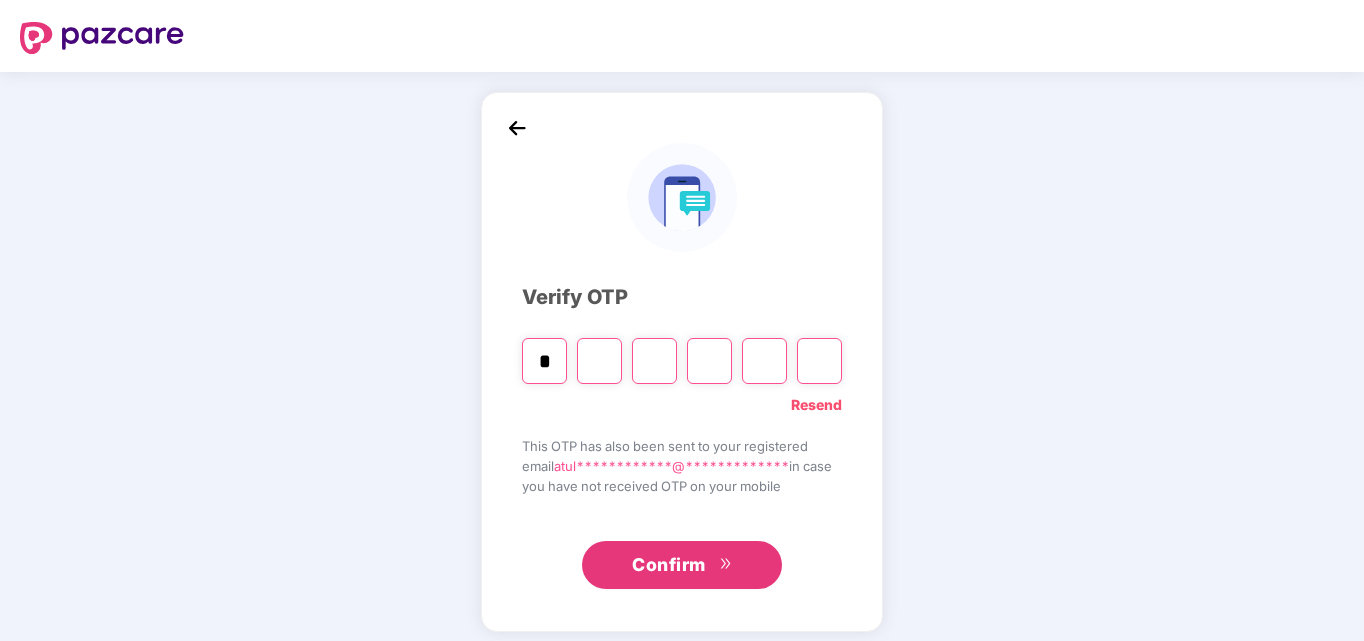 type on "*" 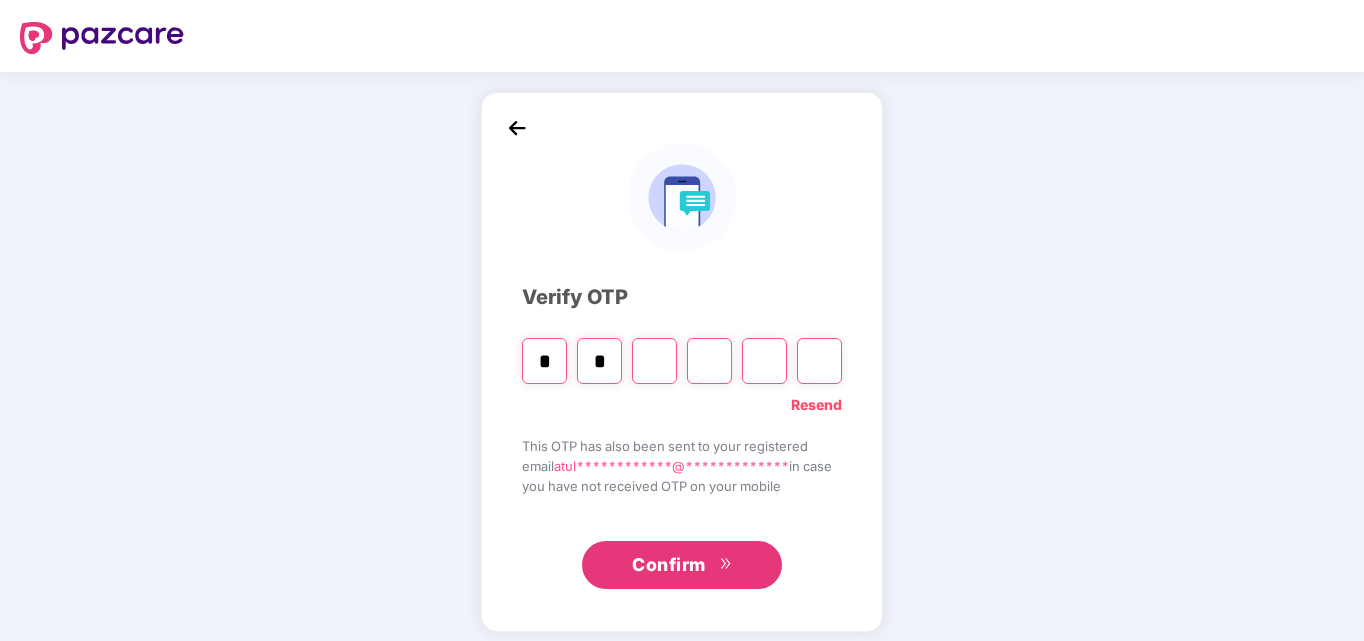 type on "*" 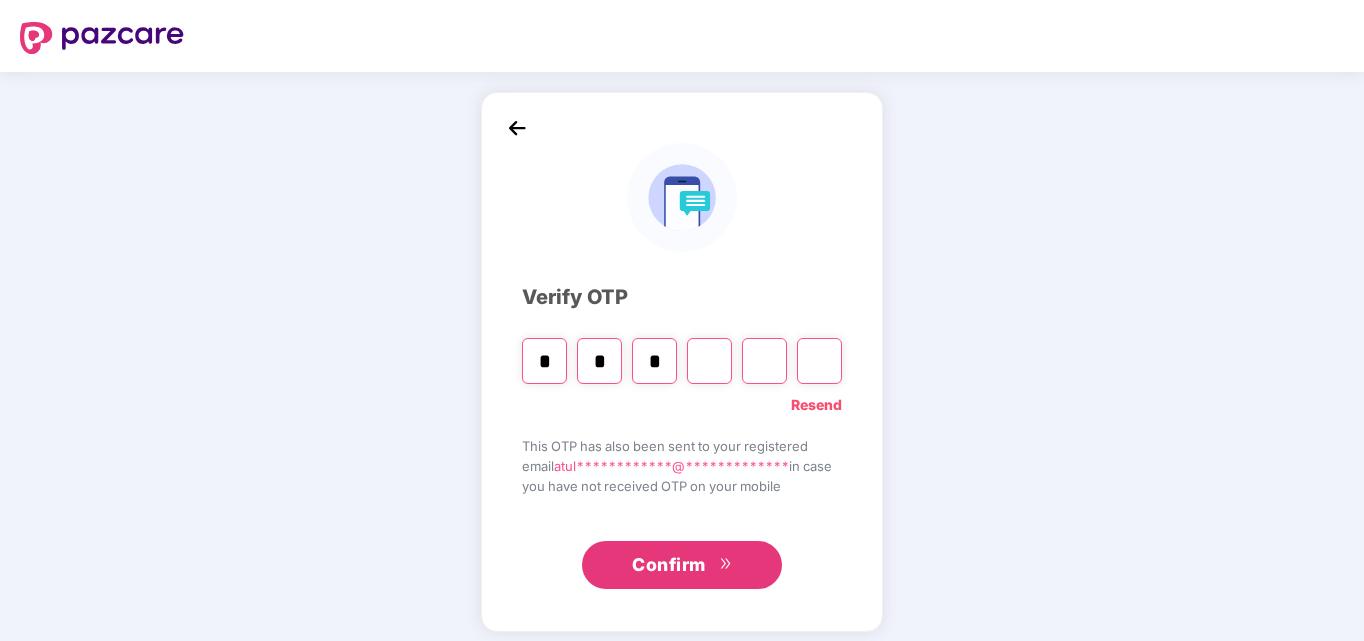 type on "*" 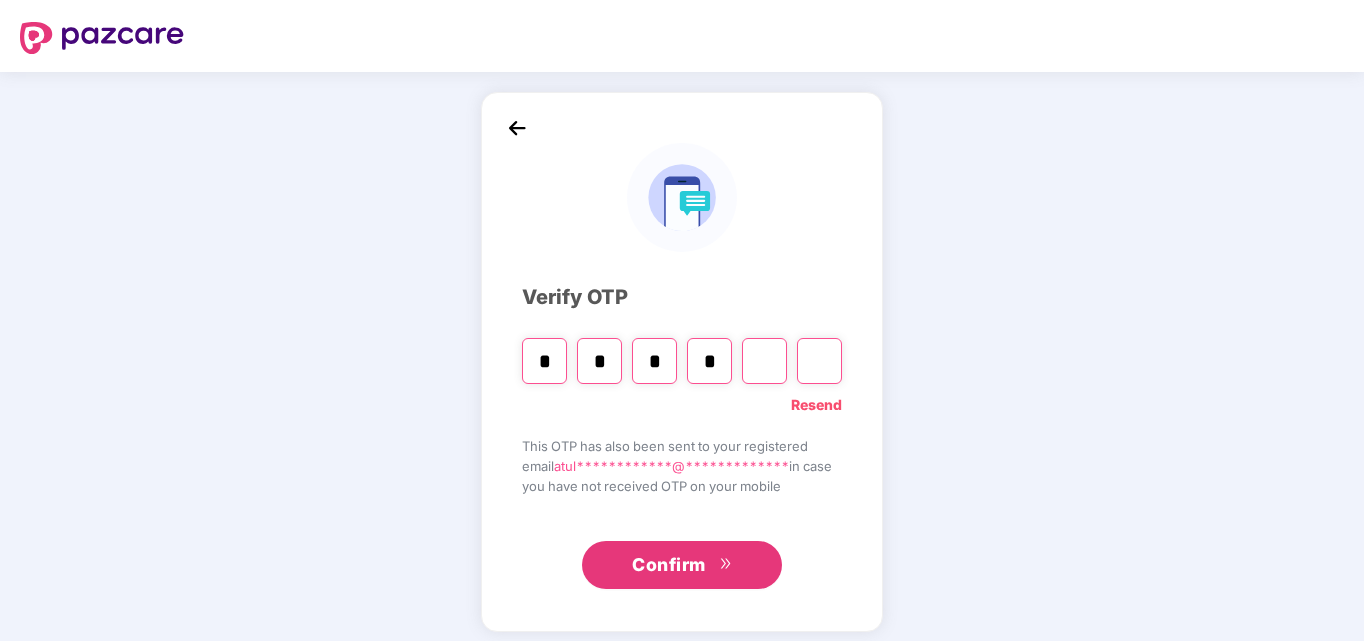 type on "*" 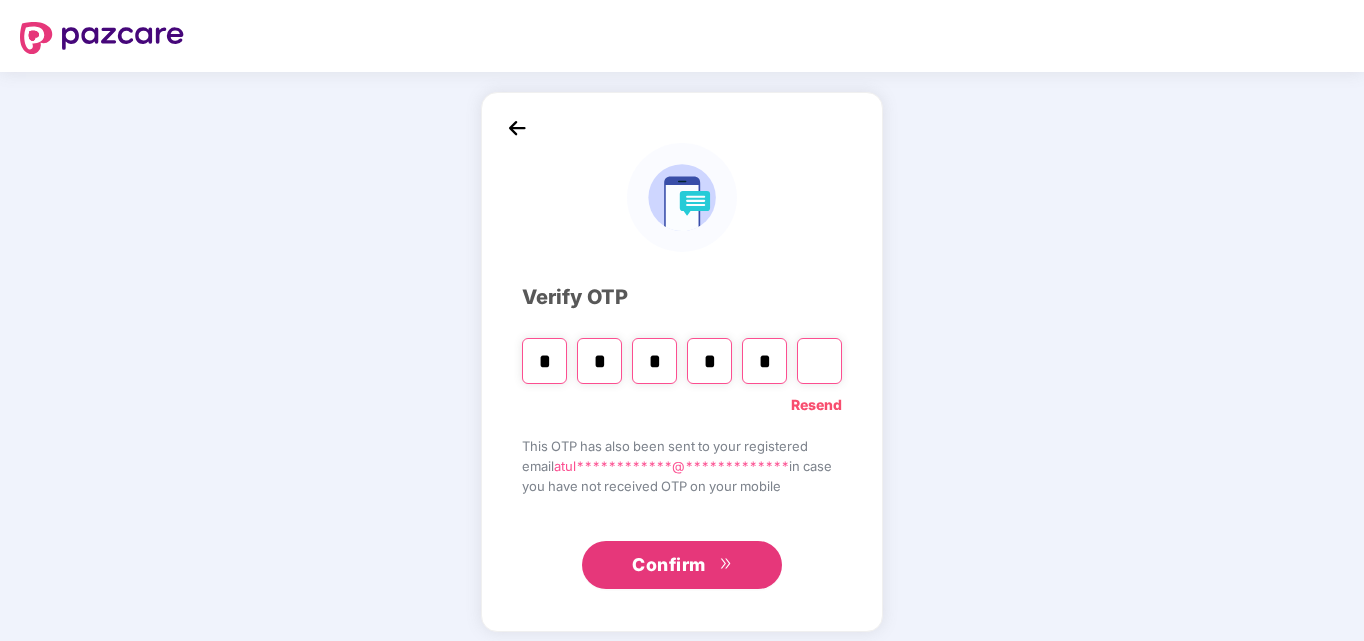 type on "*" 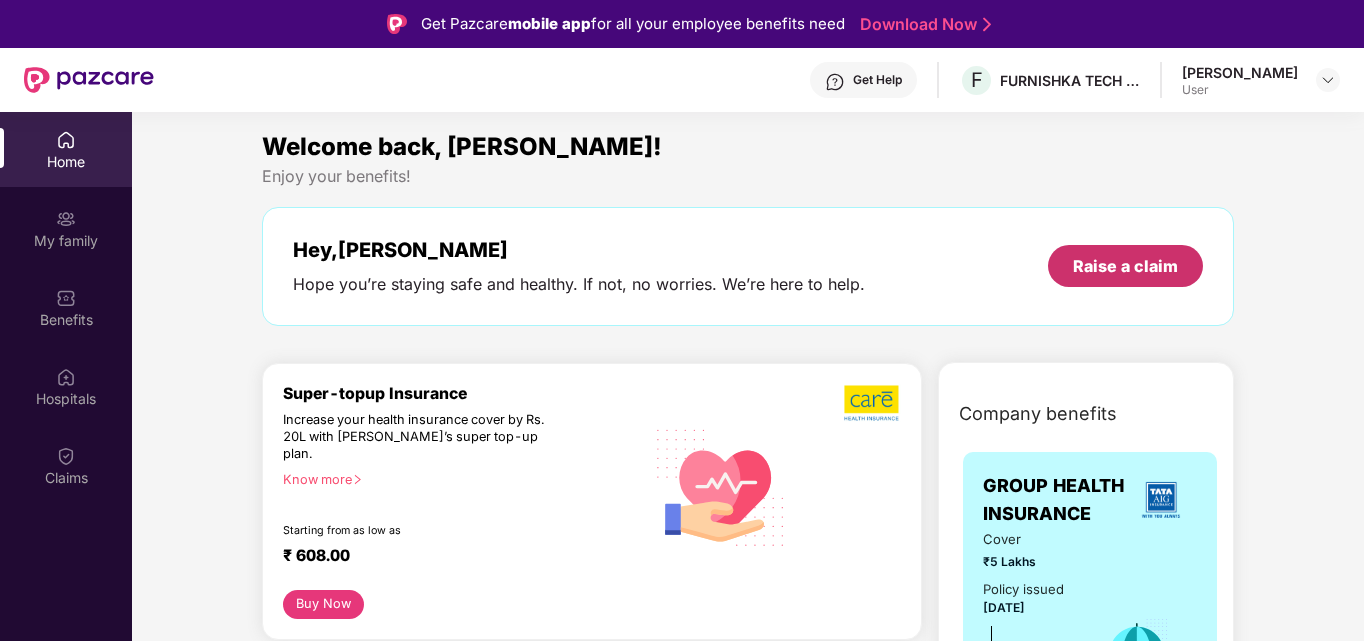 click on "Raise a claim" at bounding box center [1125, 266] 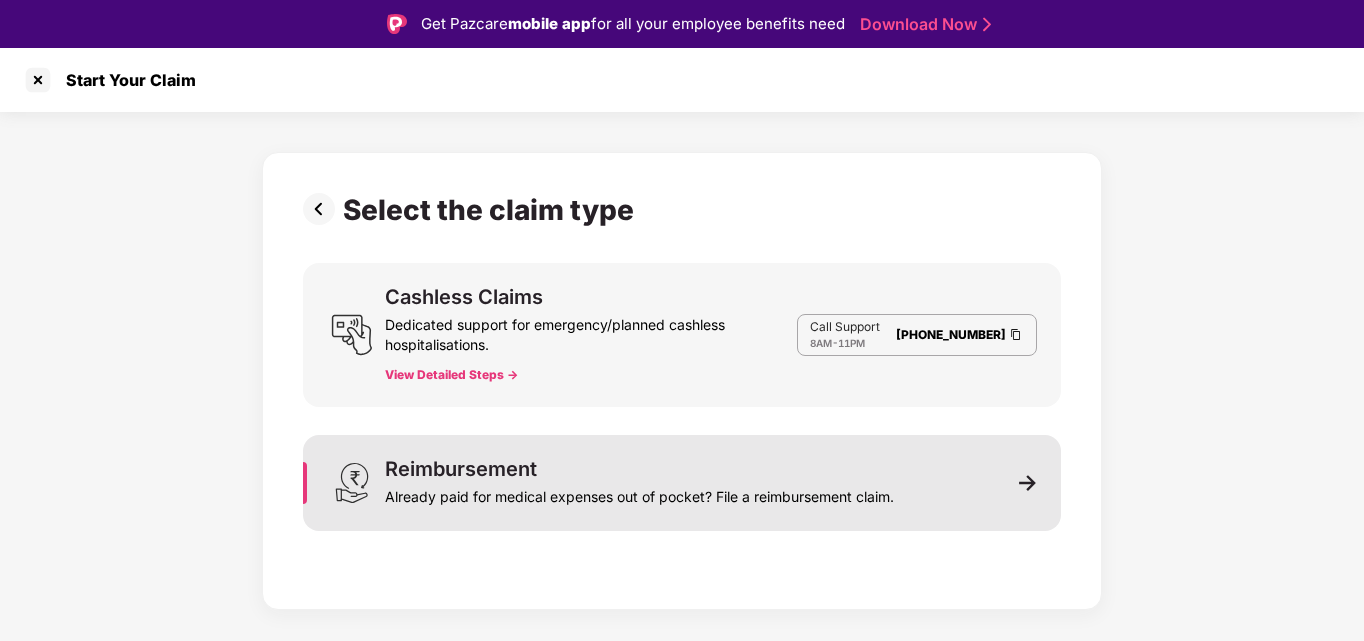 click on "Already paid for medical expenses out of pocket? File a reimbursement claim." at bounding box center (639, 493) 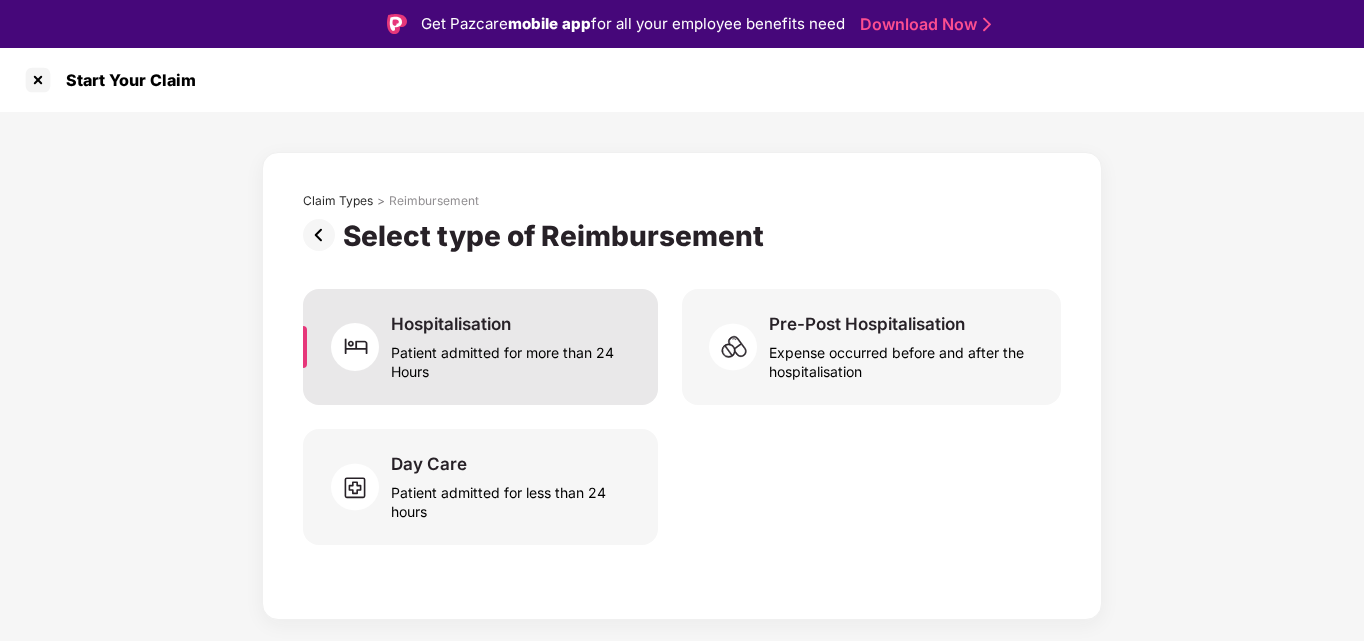 click on "Patient admitted for more than 24 Hours" at bounding box center (512, 358) 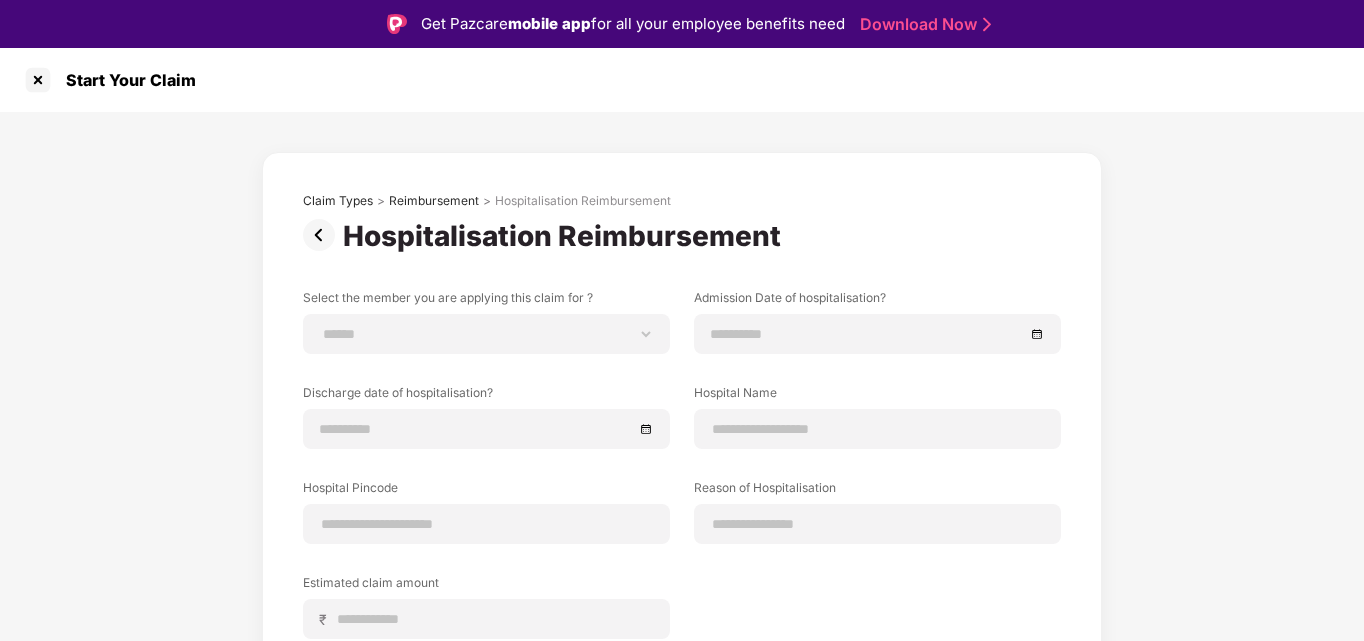 drag, startPoint x: 1343, startPoint y: 309, endPoint x: 1364, endPoint y: 261, distance: 52.392746 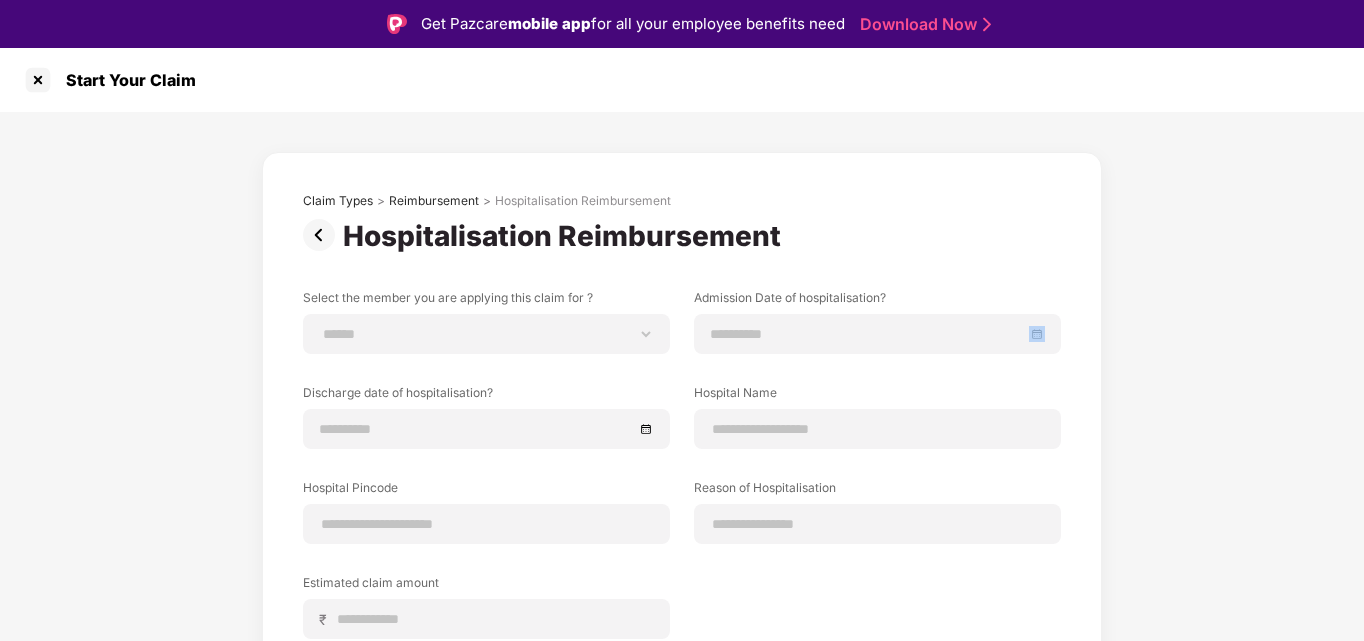 drag, startPoint x: 1352, startPoint y: 281, endPoint x: 1338, endPoint y: 330, distance: 50.96077 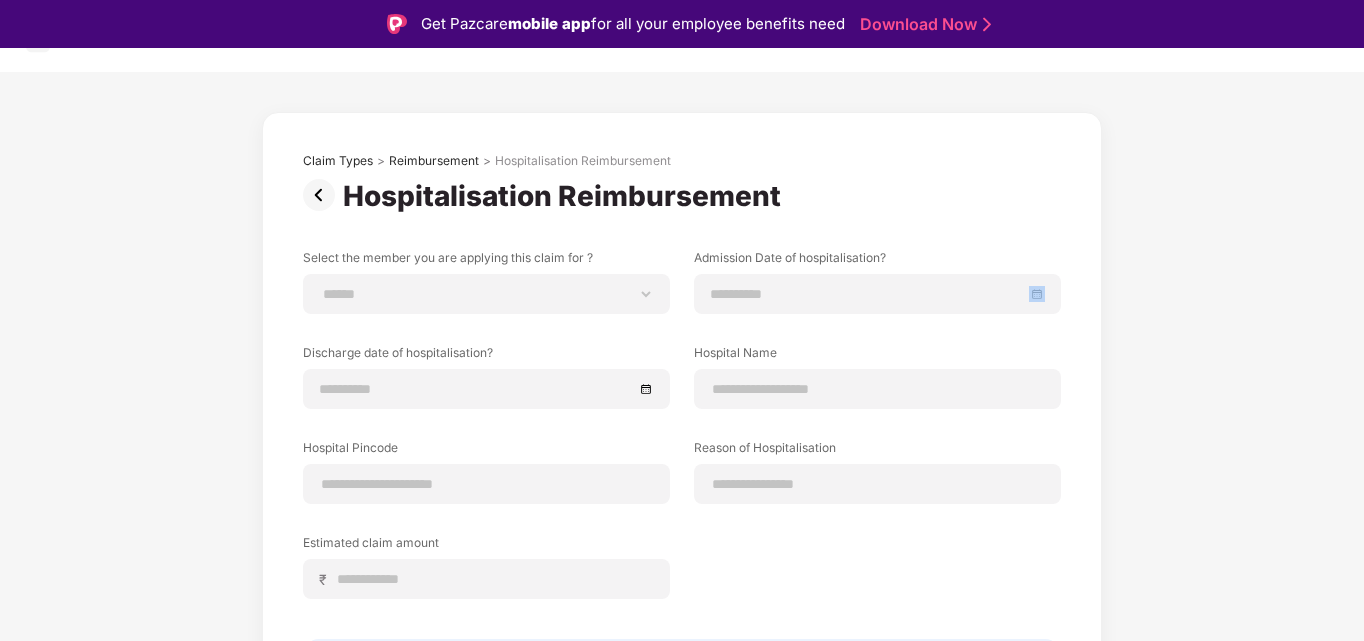 scroll, scrollTop: 103, scrollLeft: 0, axis: vertical 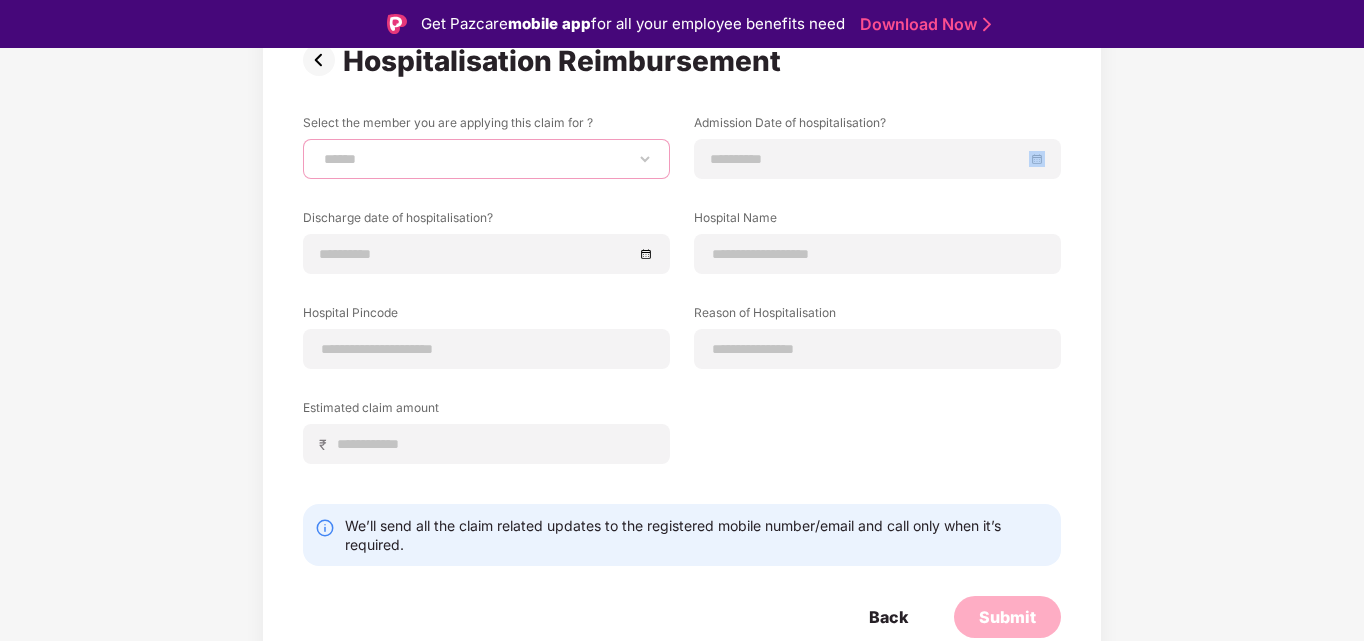 click on "**********" at bounding box center [486, 159] 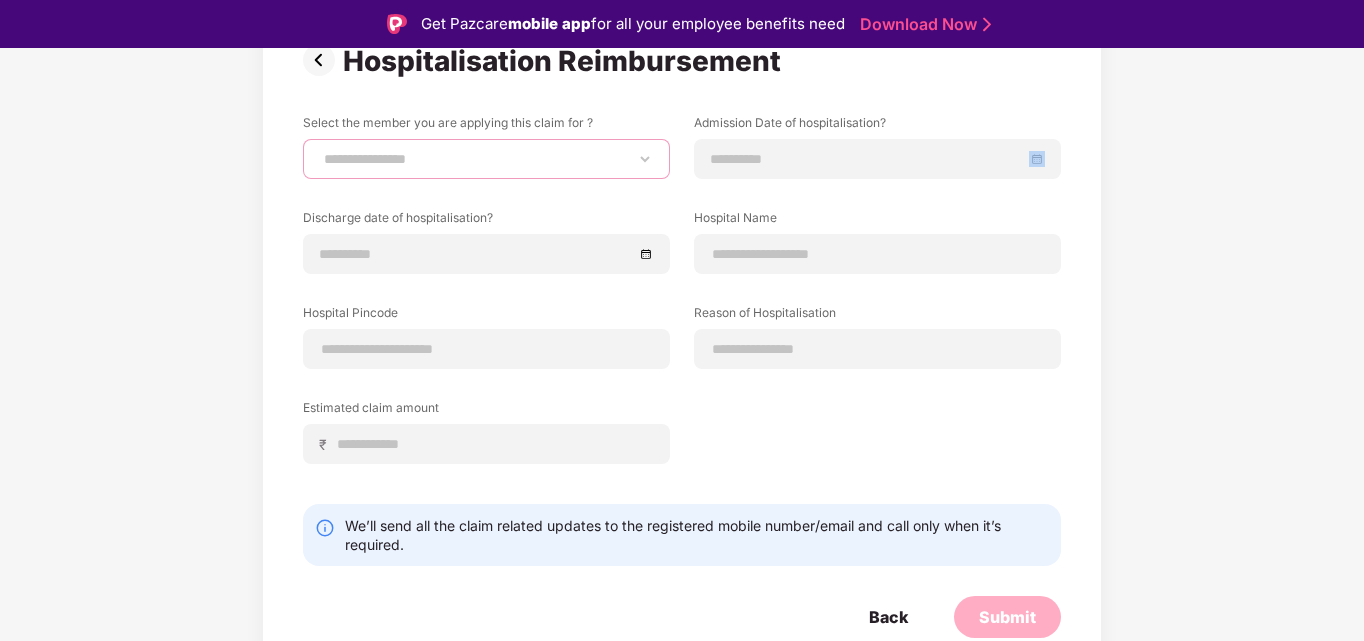click on "**********" at bounding box center [486, 159] 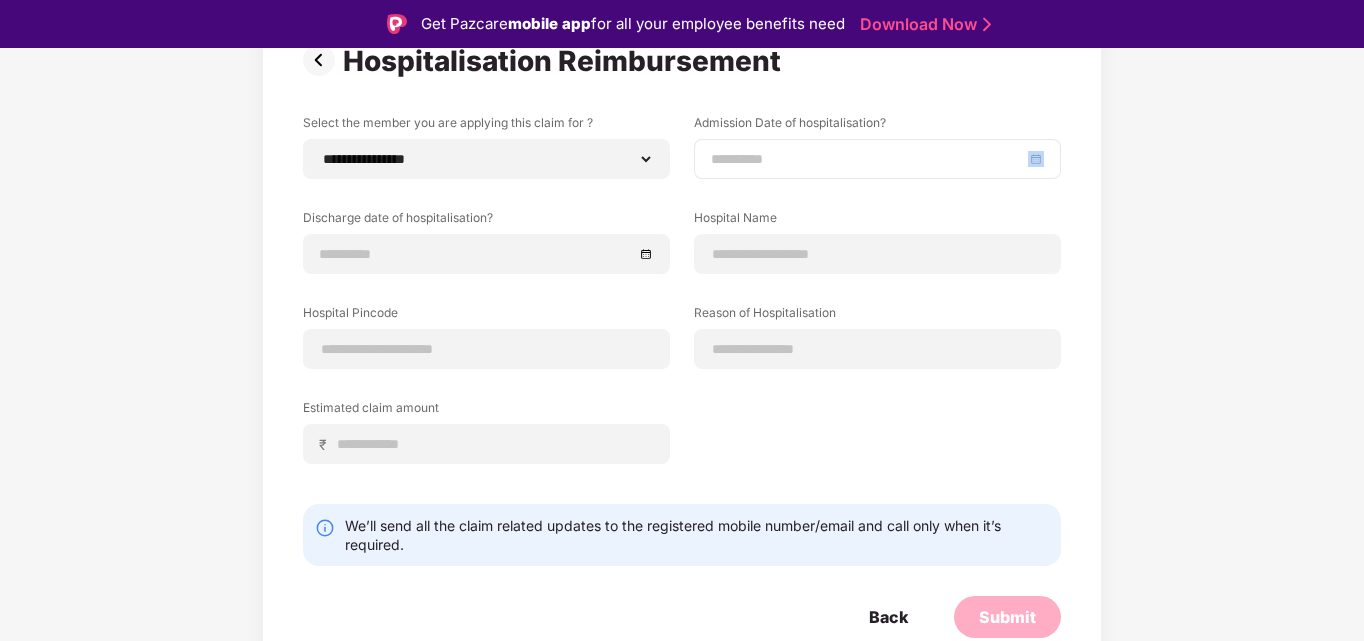 click at bounding box center [867, 159] 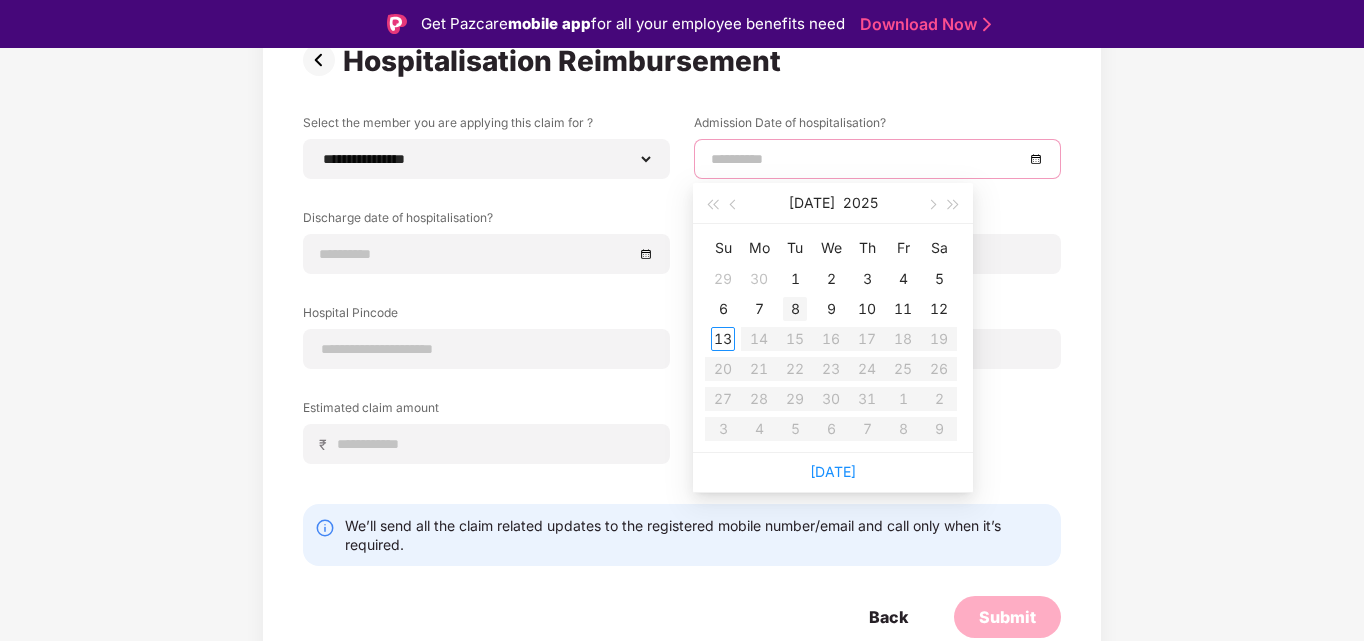 type on "**********" 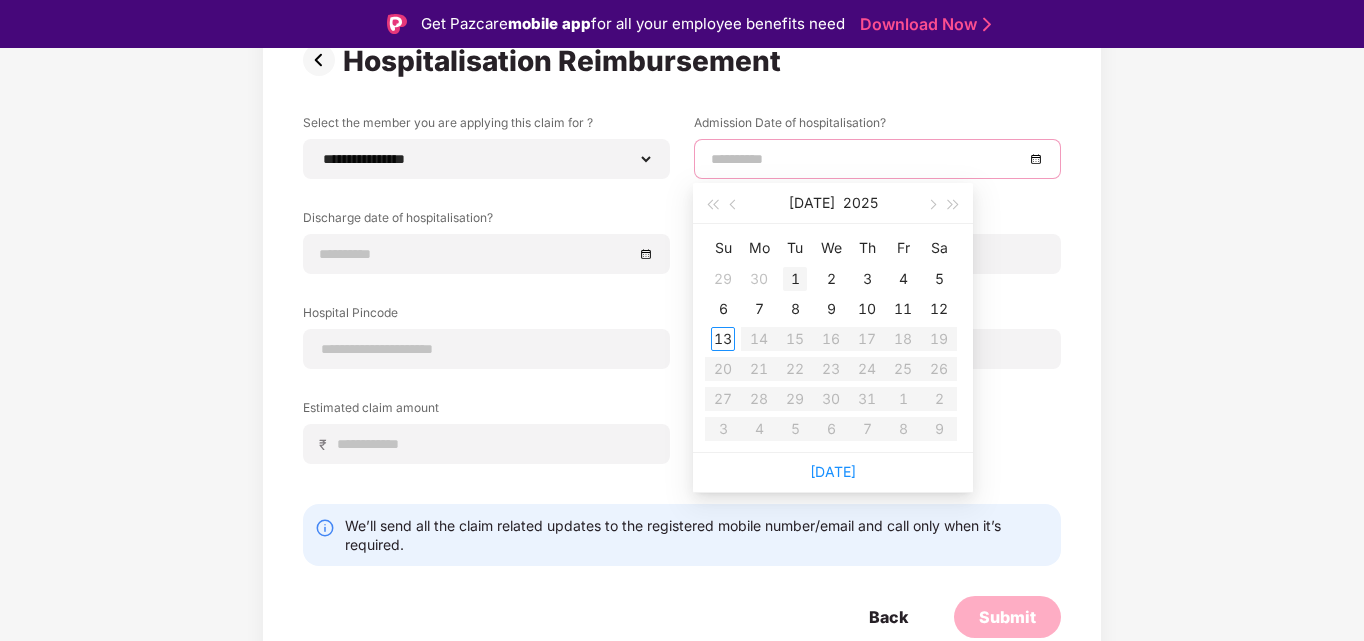 type on "**********" 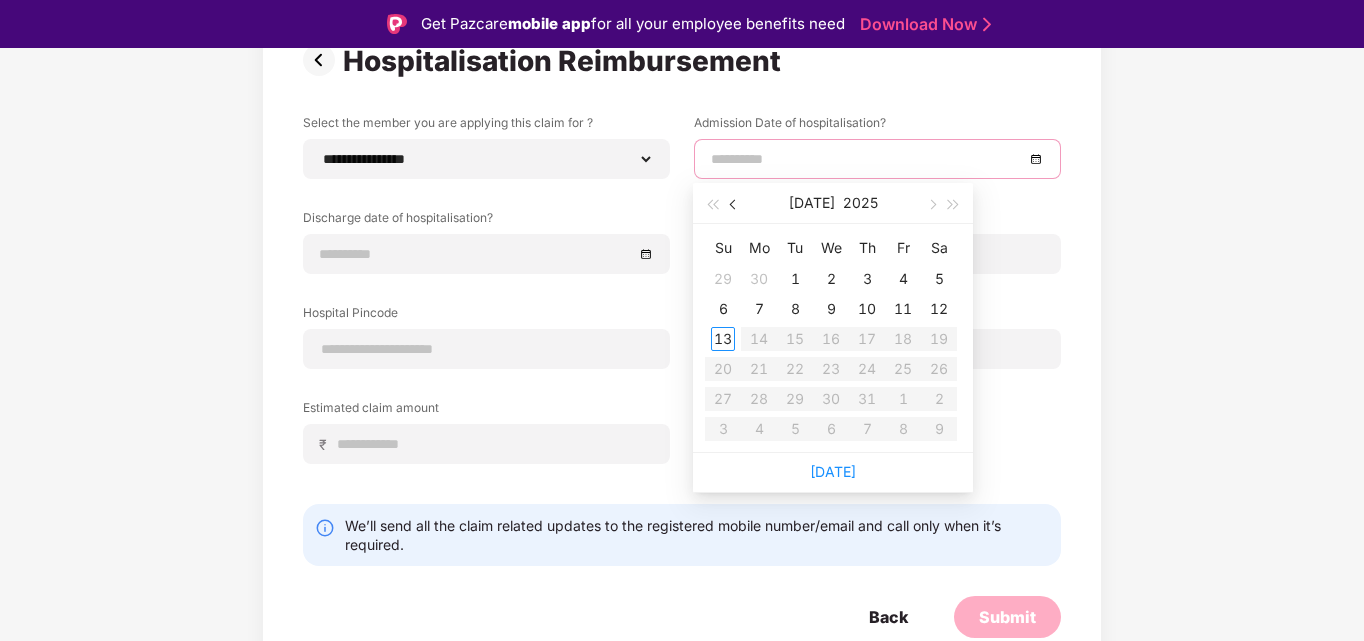 click at bounding box center (735, 205) 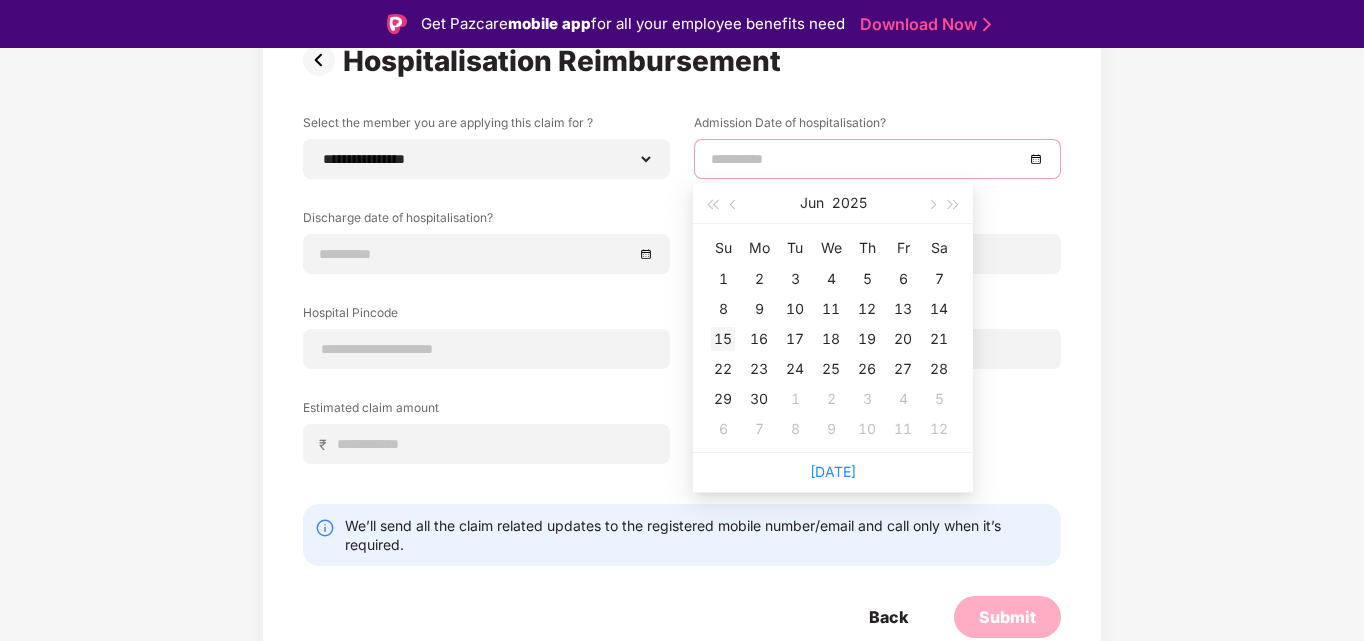 type on "**********" 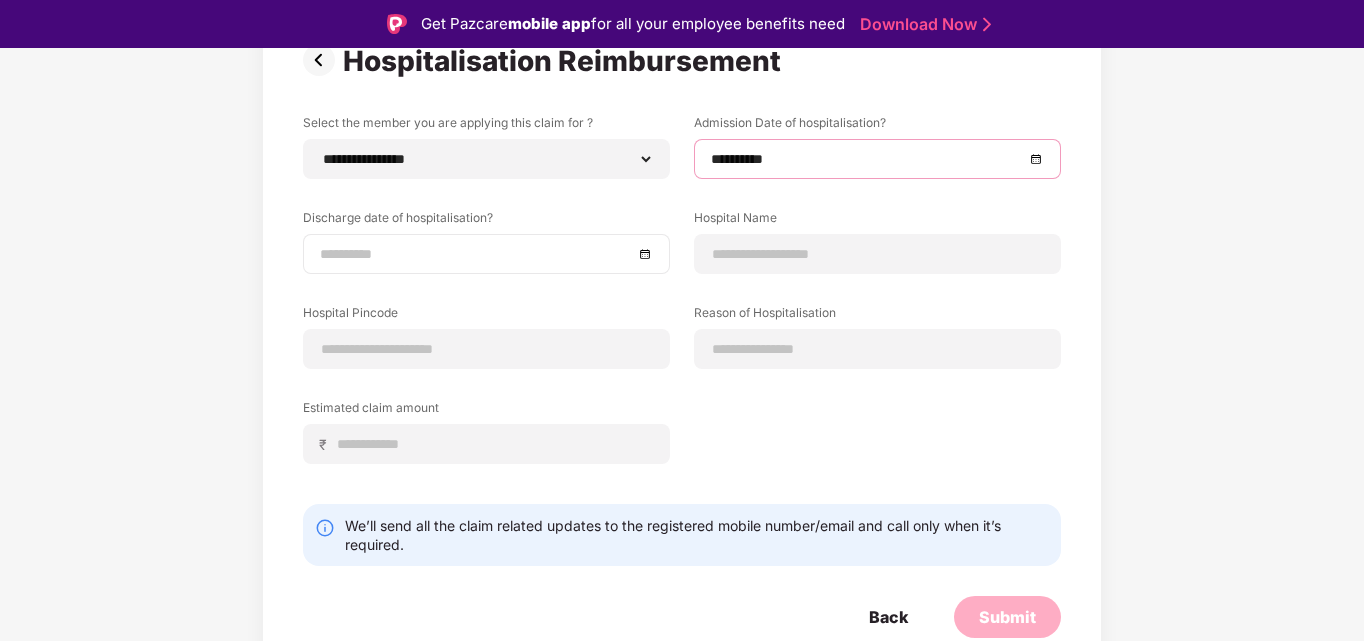 click at bounding box center (476, 254) 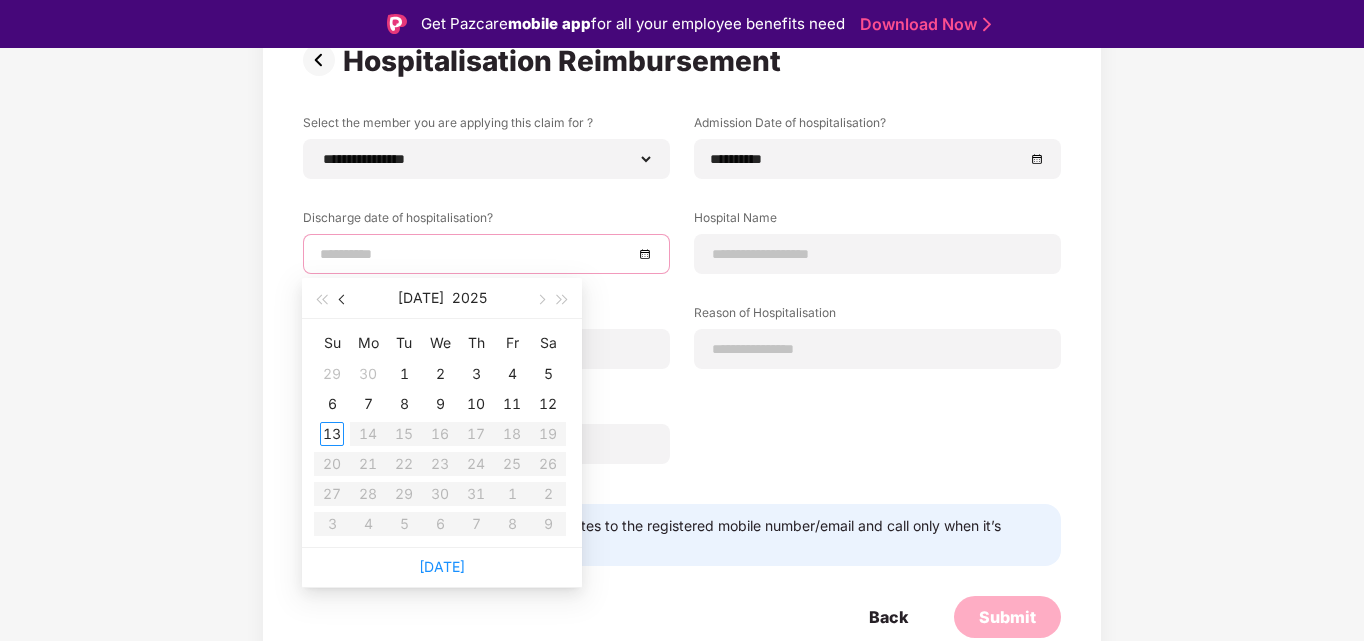 click at bounding box center [344, 300] 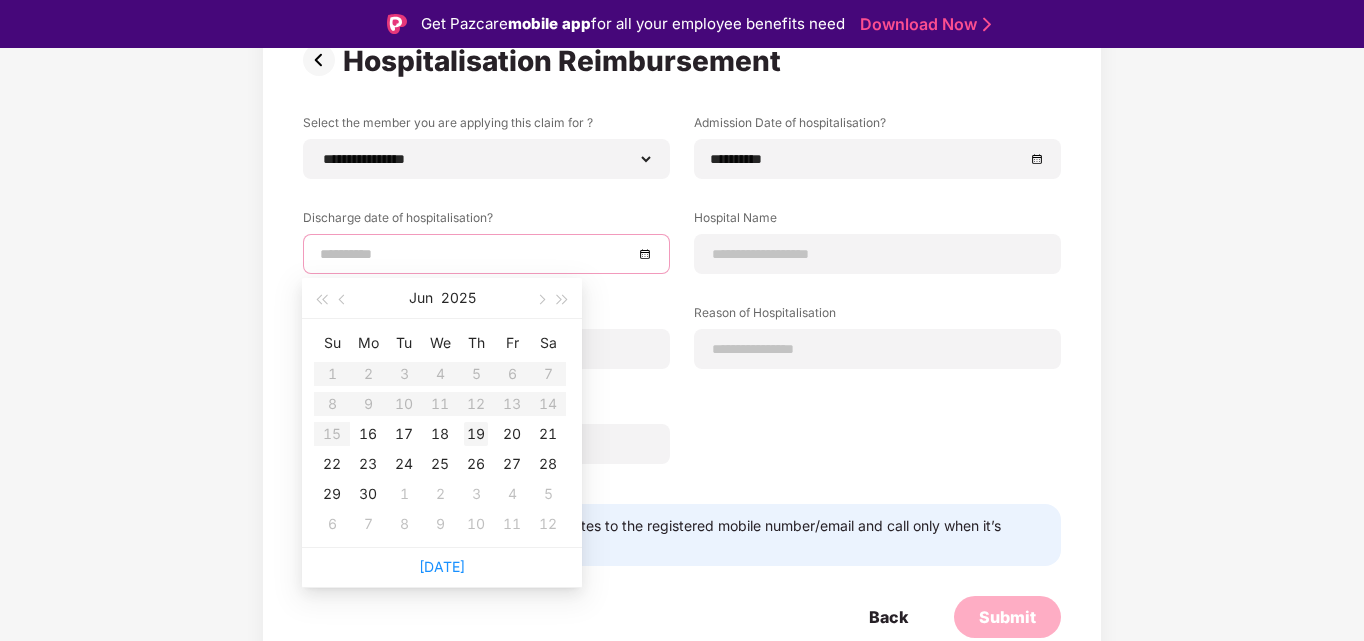 type on "**********" 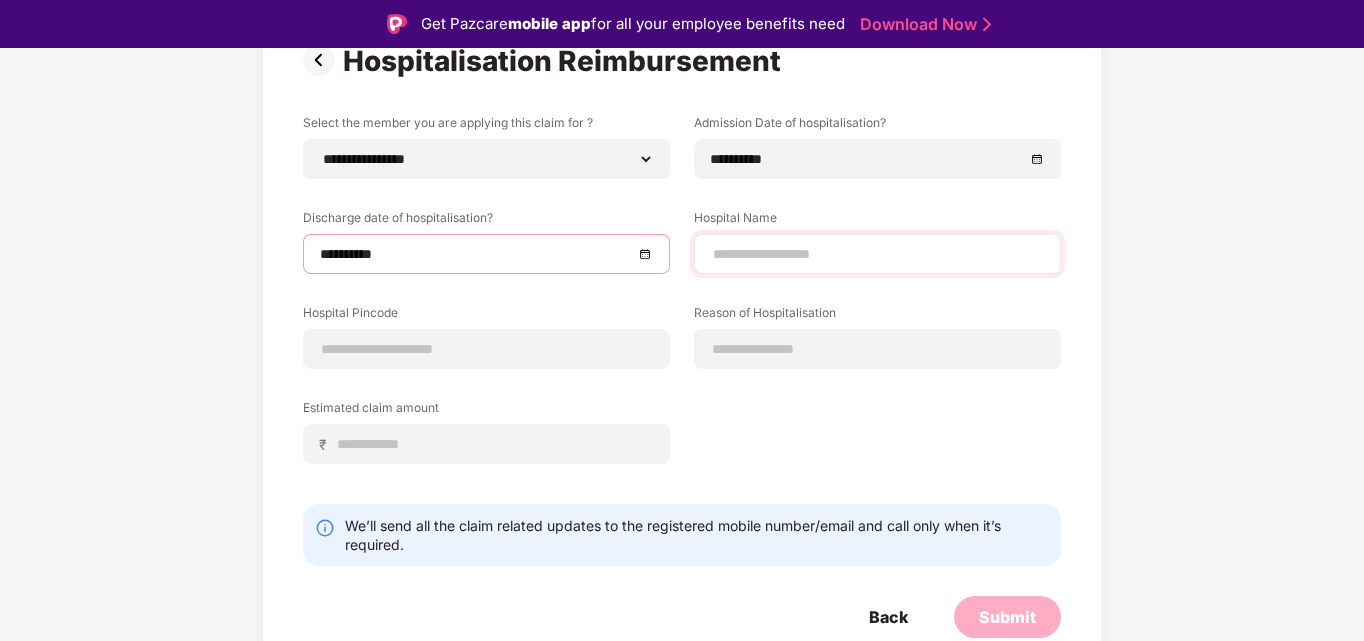 click at bounding box center [877, 254] 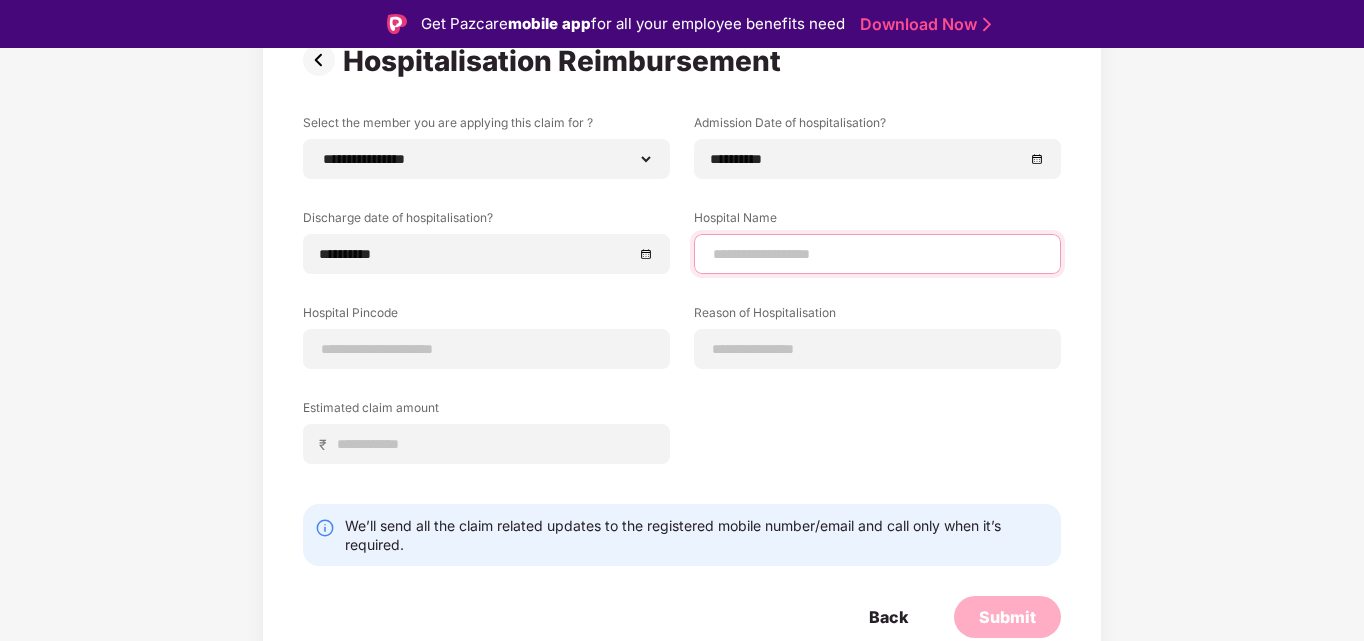 click at bounding box center (877, 254) 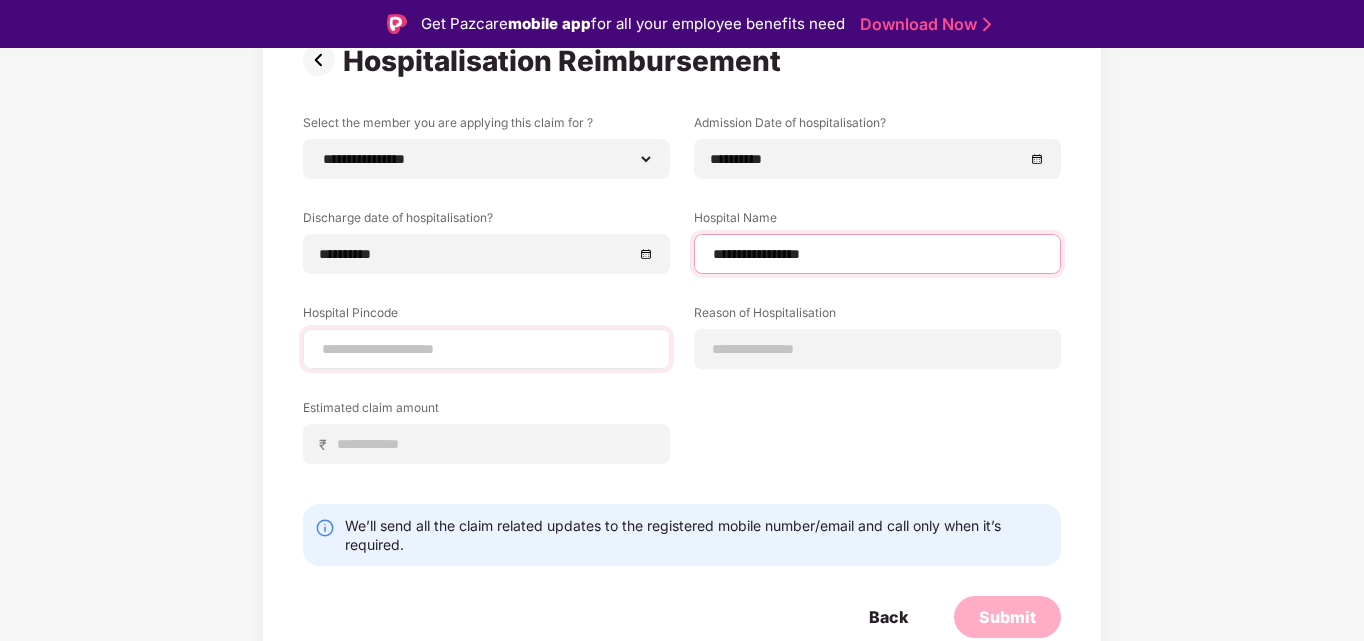 type on "**********" 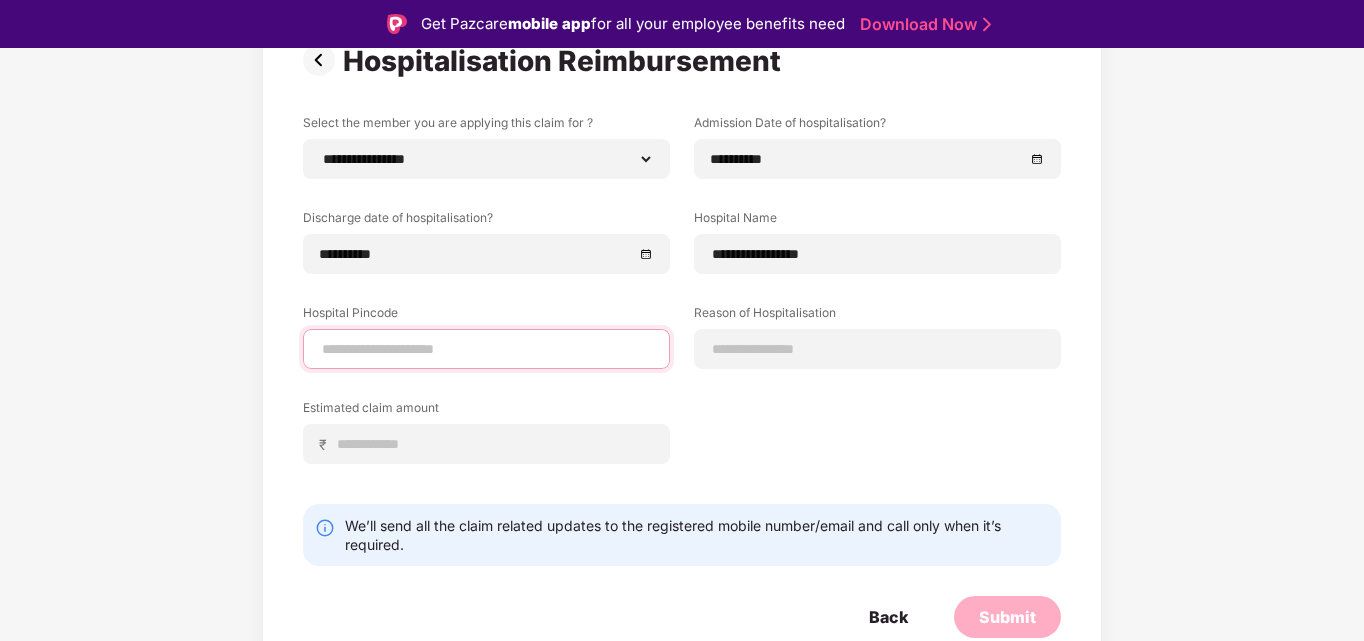 click at bounding box center [486, 349] 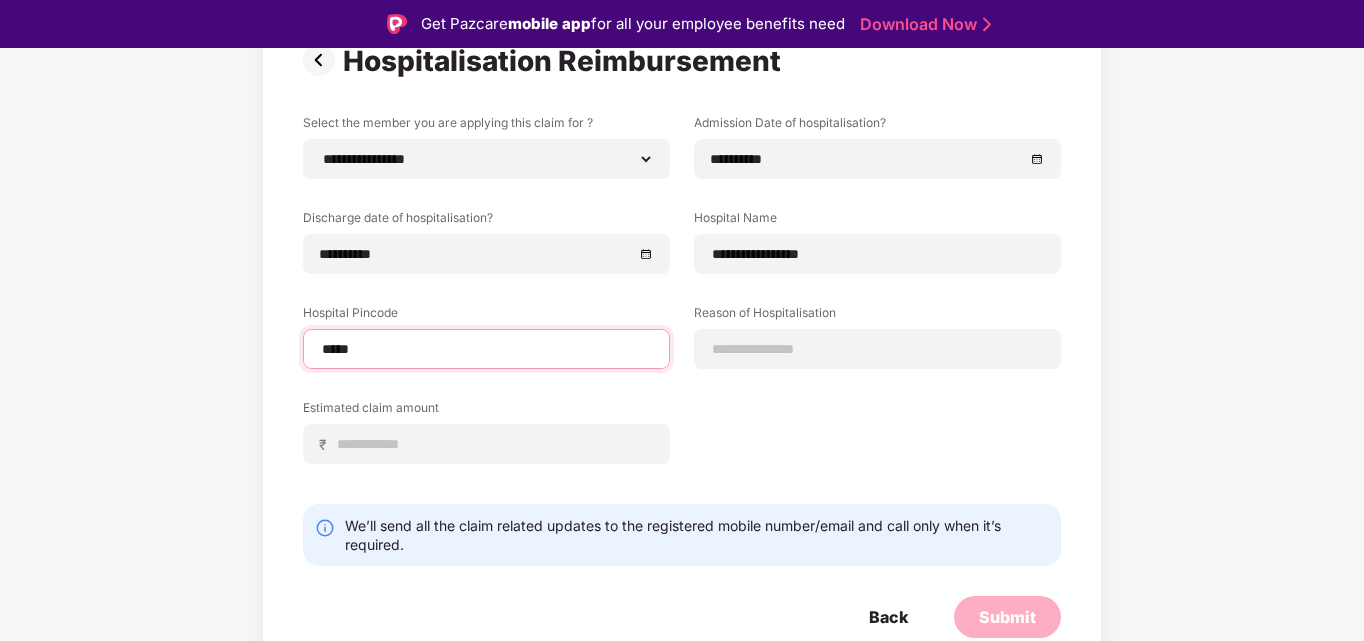 type on "******" 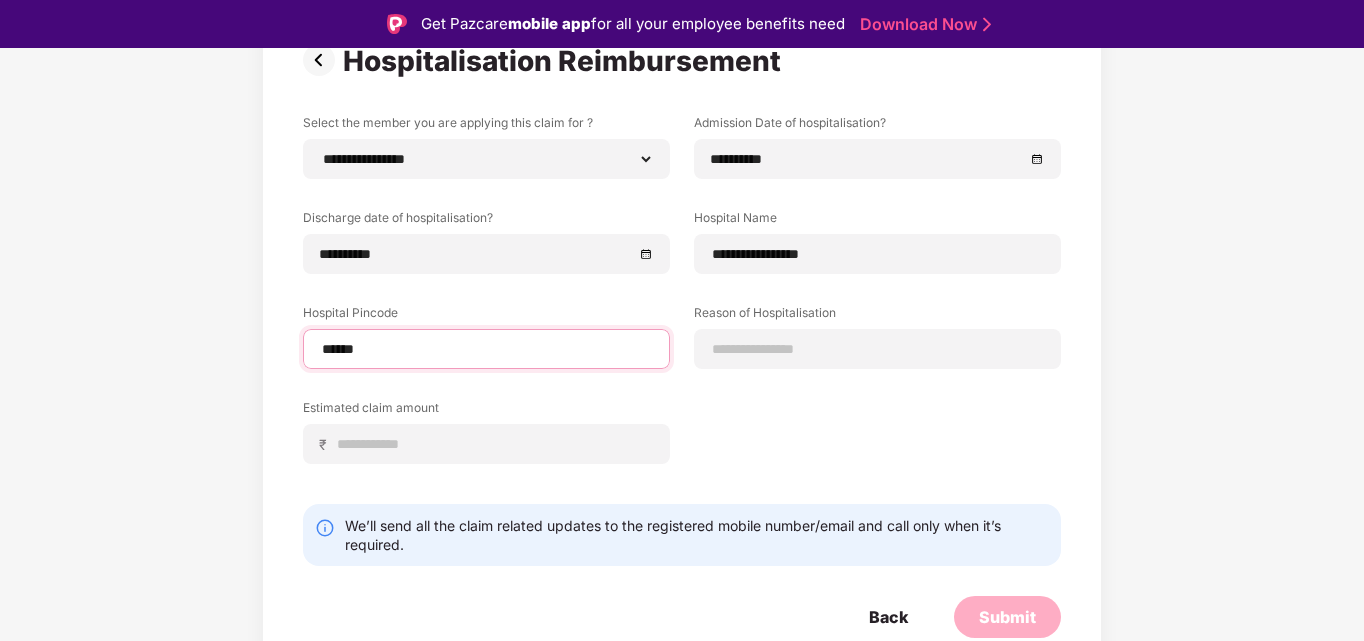 select on "******" 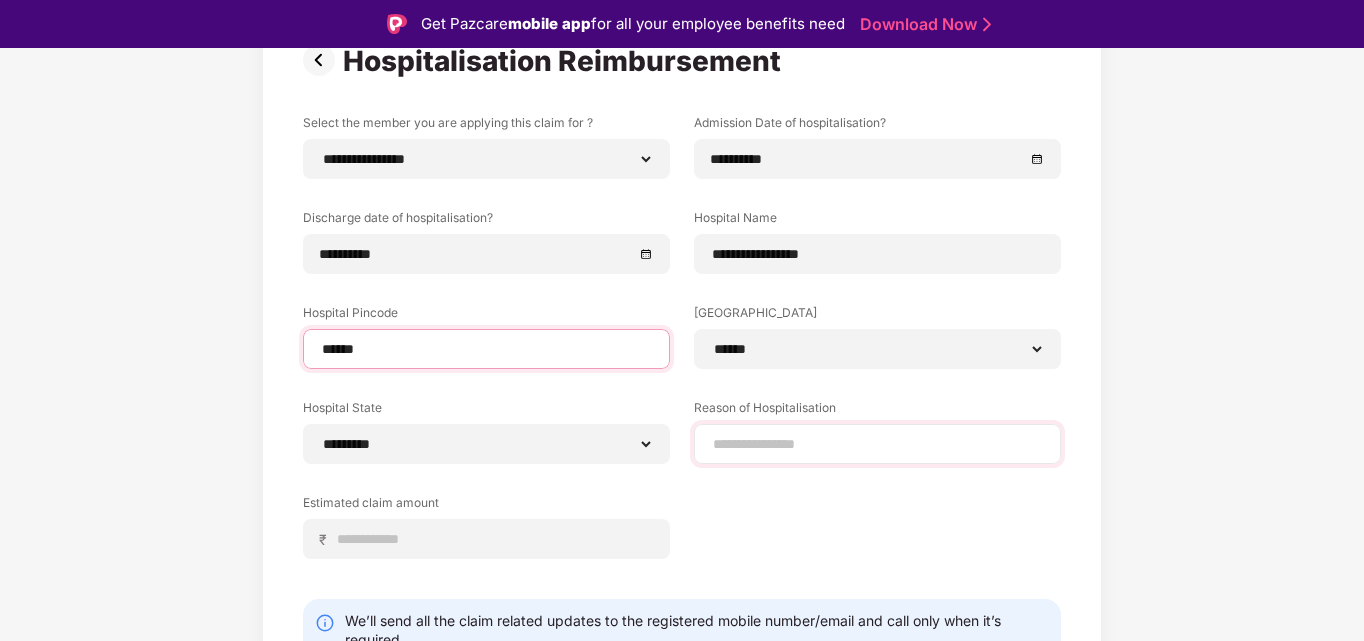 type on "******" 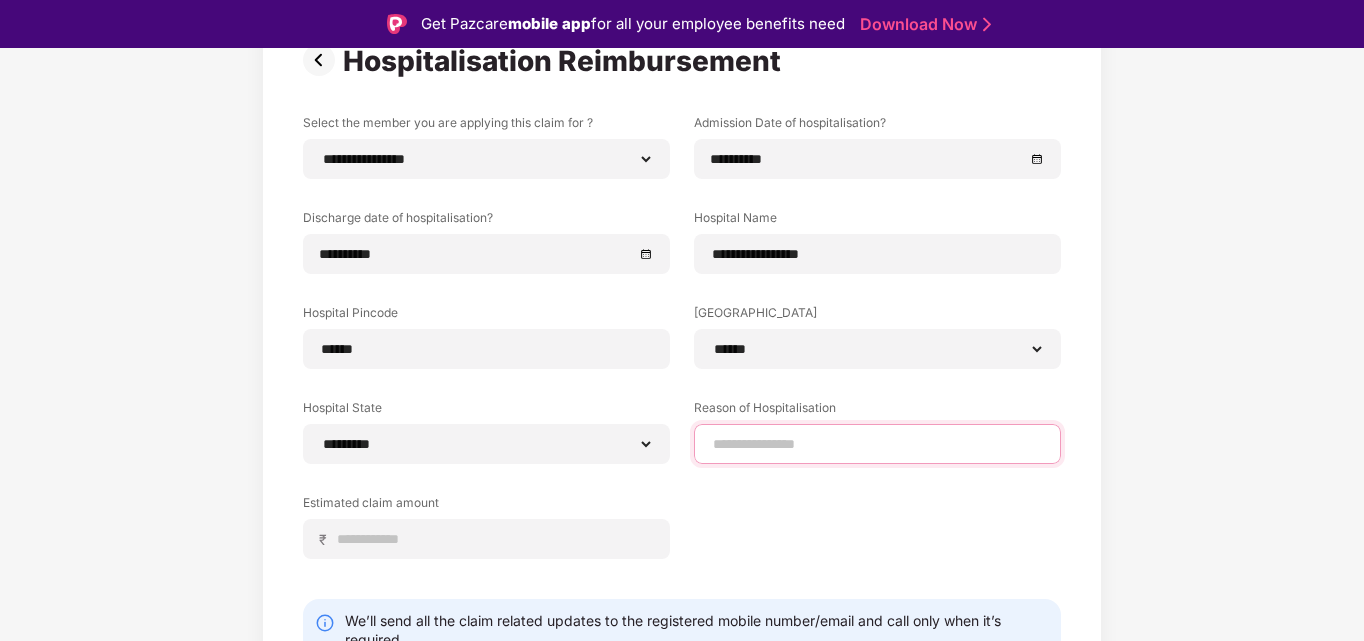 click at bounding box center [877, 444] 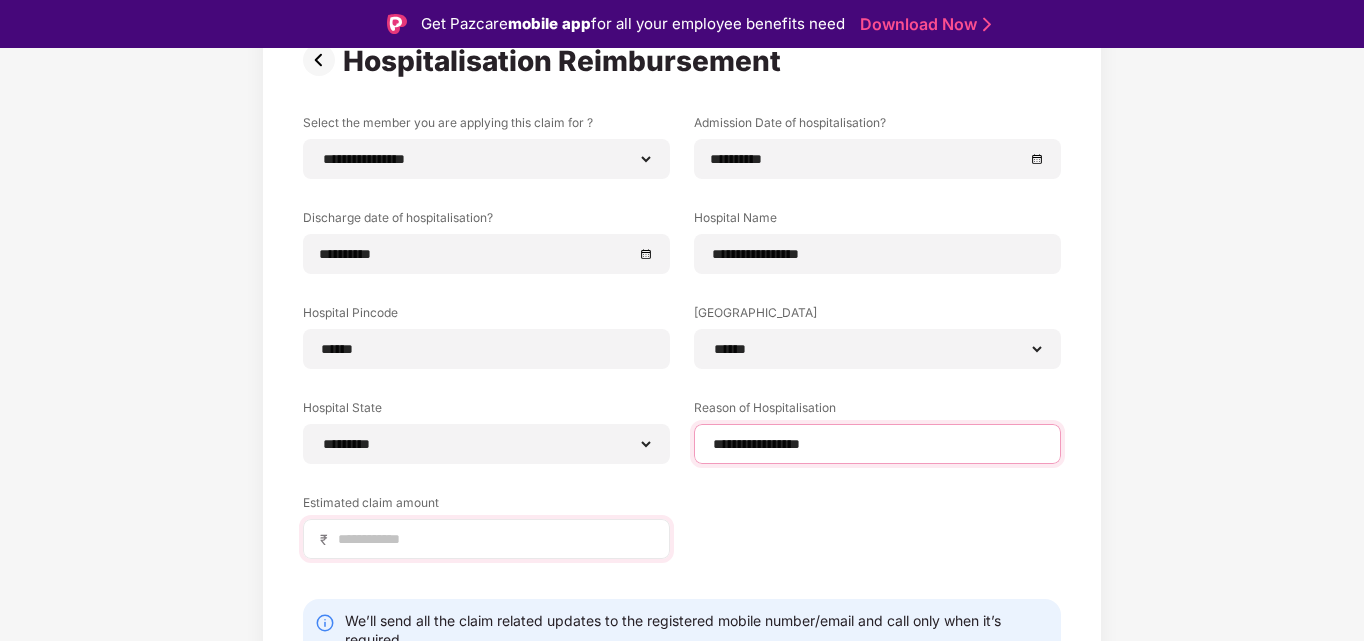 type on "**********" 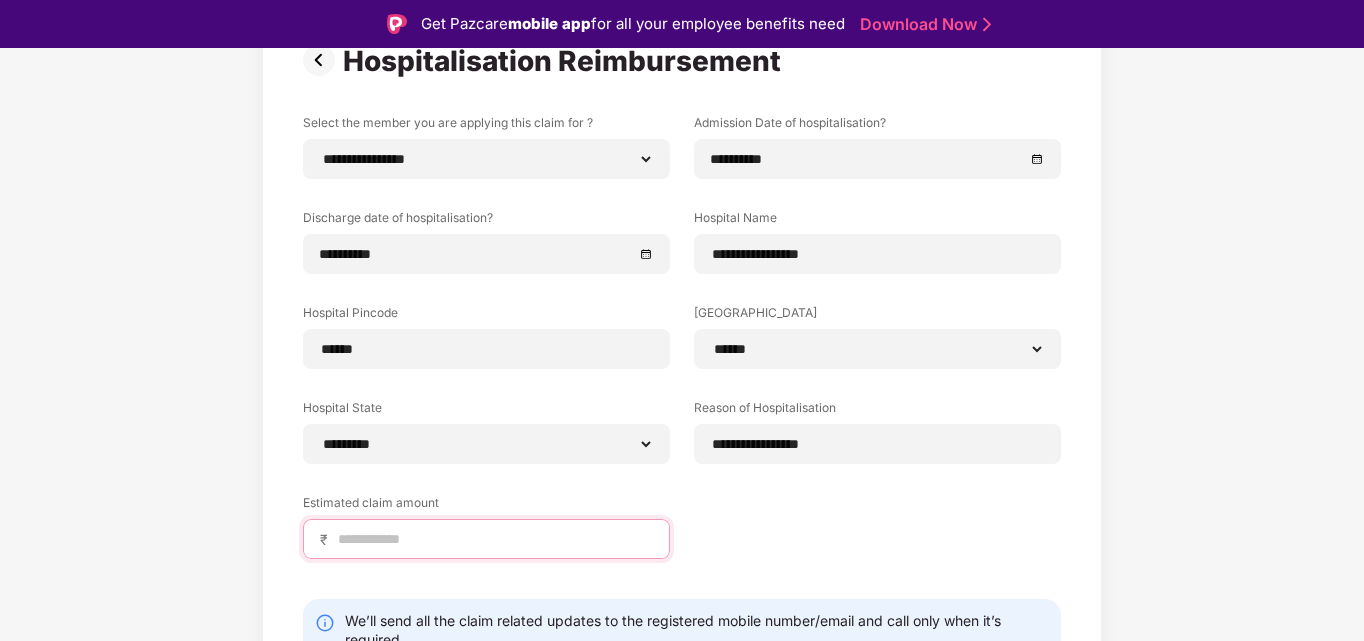 click at bounding box center (494, 539) 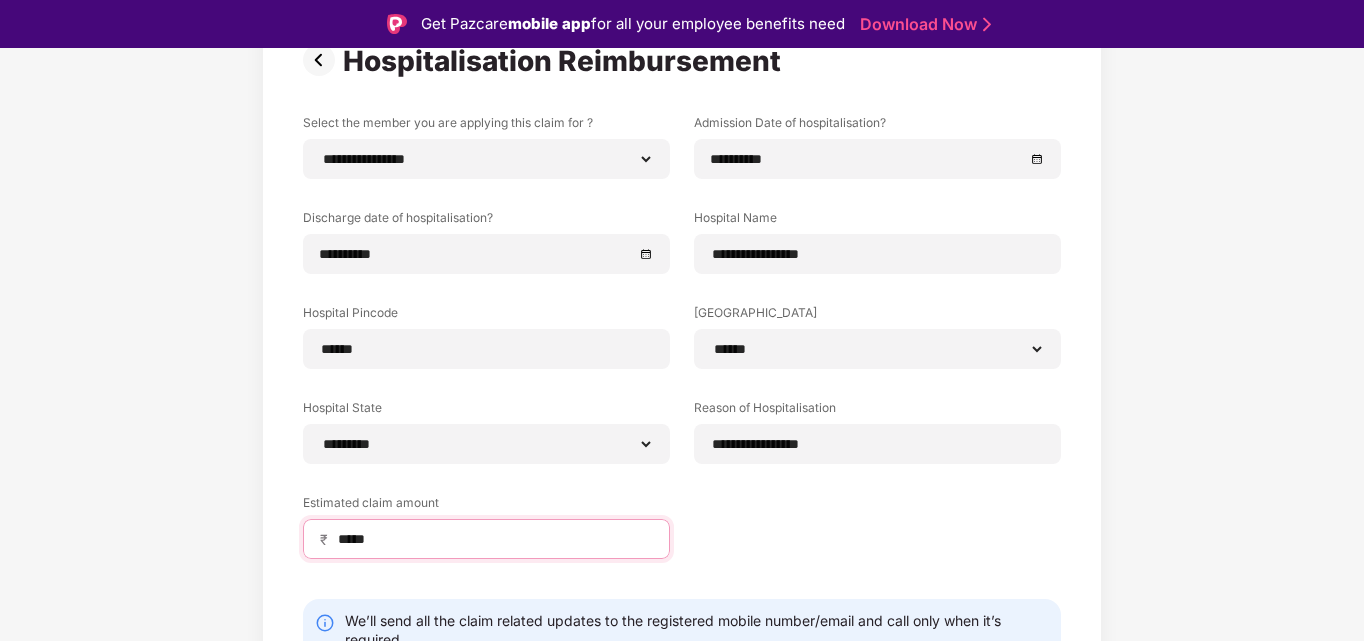 scroll, scrollTop: 48, scrollLeft: 0, axis: vertical 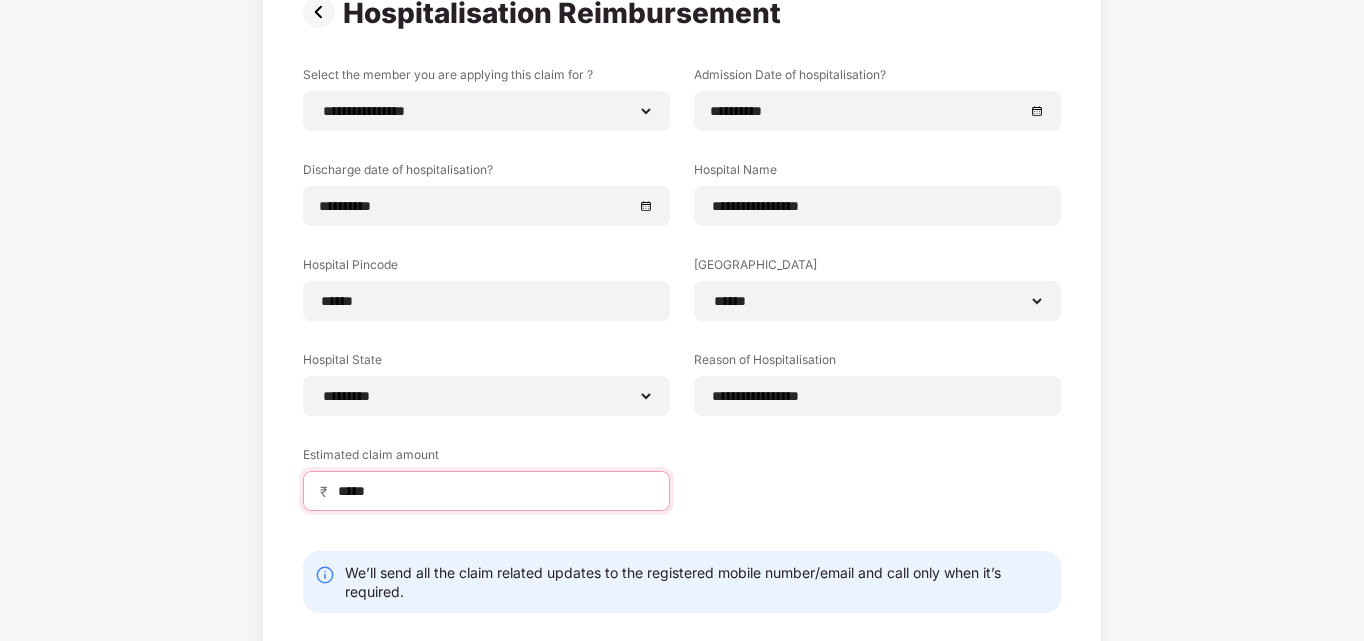 type on "*****" 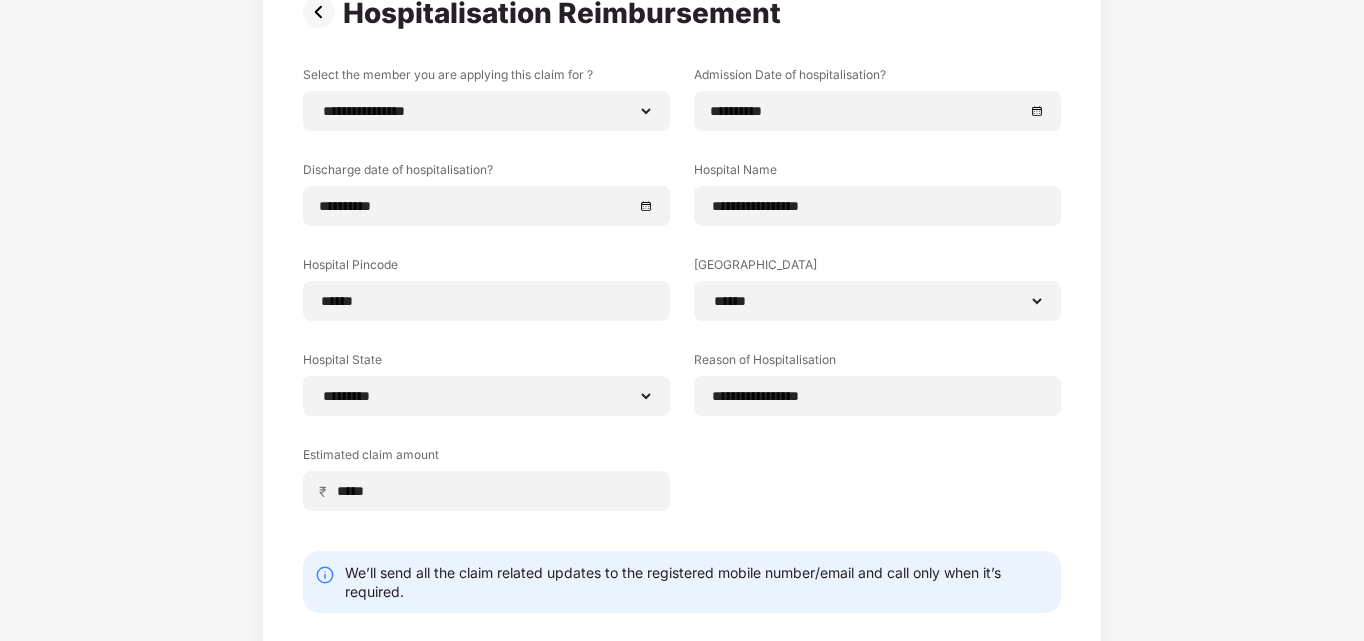 click on "**********" at bounding box center [682, 303] 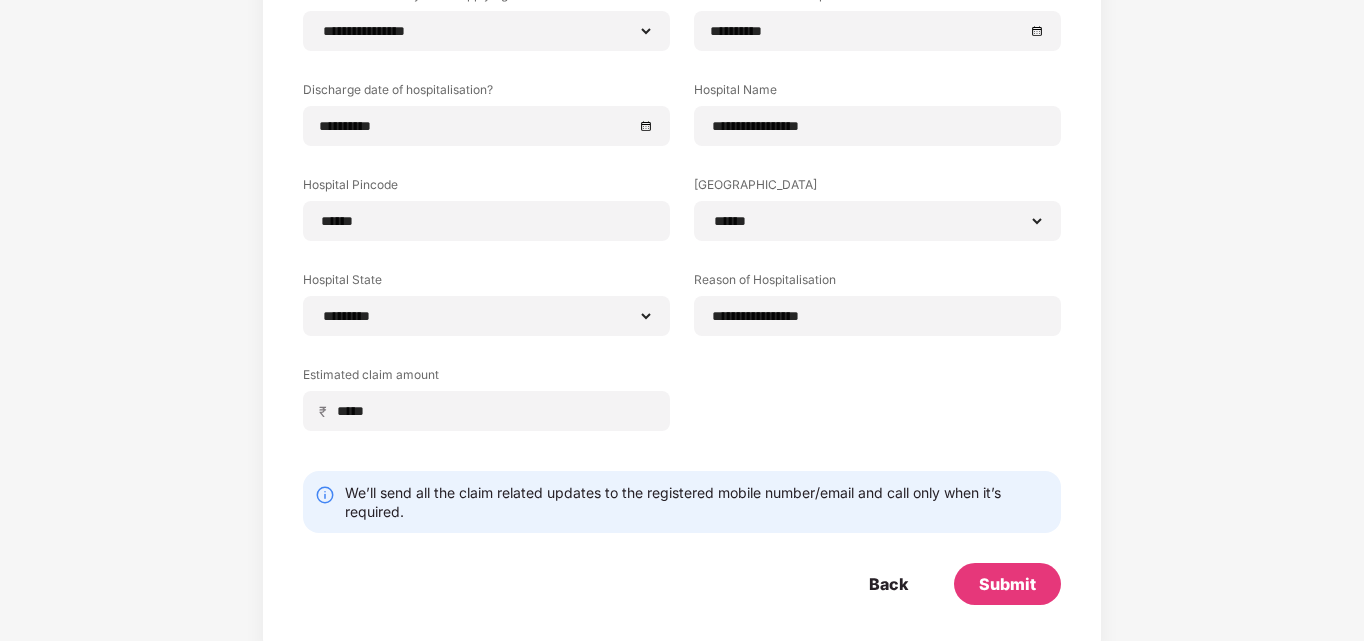 scroll, scrollTop: 270, scrollLeft: 0, axis: vertical 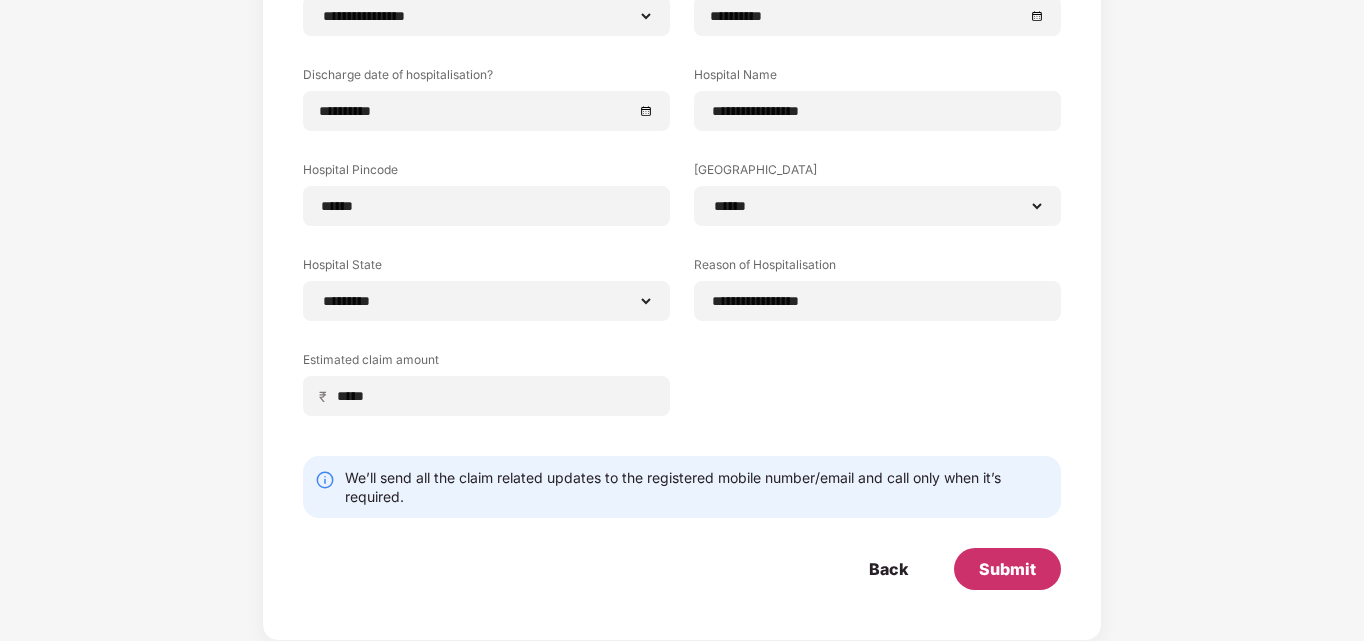click on "Submit" at bounding box center [1007, 569] 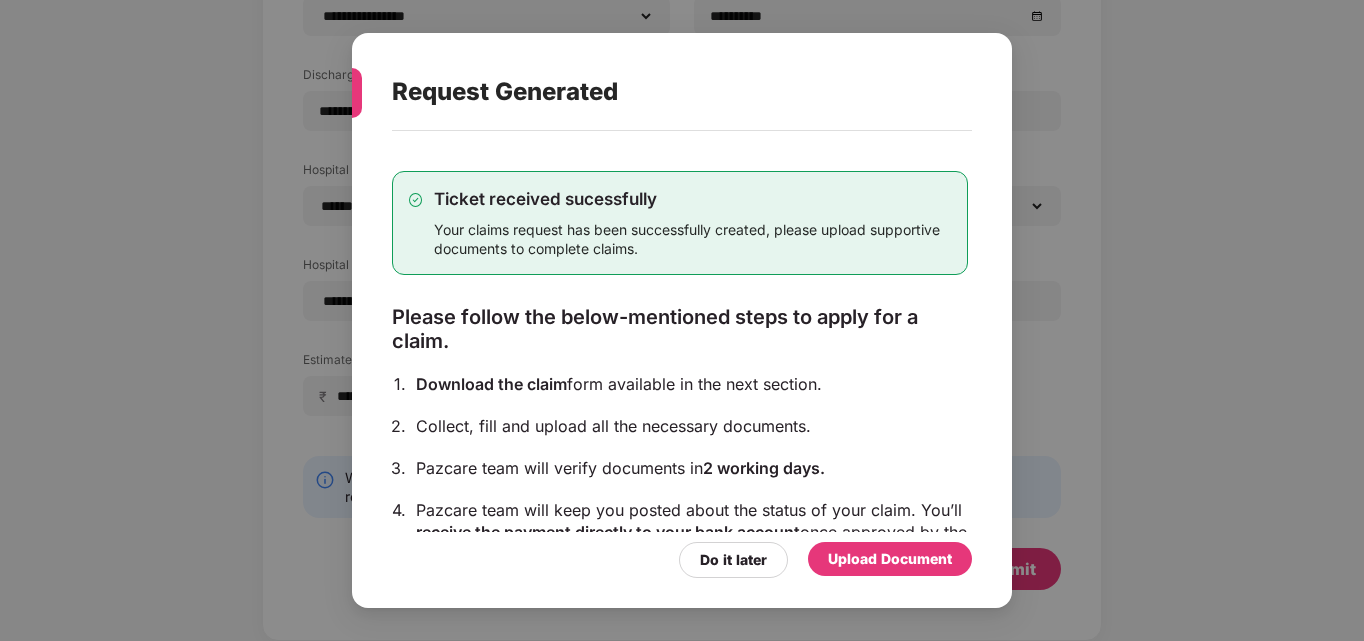 click on "Ticket received sucessfully Your claims request has been successfully created, please upload supportive documents to complete claims. Please follow the below-mentioned steps to apply for a claim. 1.  Download the claim  form available in the next section. 2.  Collect, fill and upload all the necessary documents. 3.  Pazcare team will verify documents in  2 working days. 4.  Pazcare team will keep you posted about the status of your claim. You’ll   receive the payment directly to your bank account  once approved by the insurer. PLEASE NOTE Pazcare will only be responsible for lodging your claim with the TPA/Insurer. The claim processing is subject to the terms and conditions of the policy you and your dependents are covered within. Also, all necessary documents required by the insurance company and the TPA will have to be furnished timely. Further supporting documents can also be requested. Do it later Upload Document" at bounding box center (682, 359) 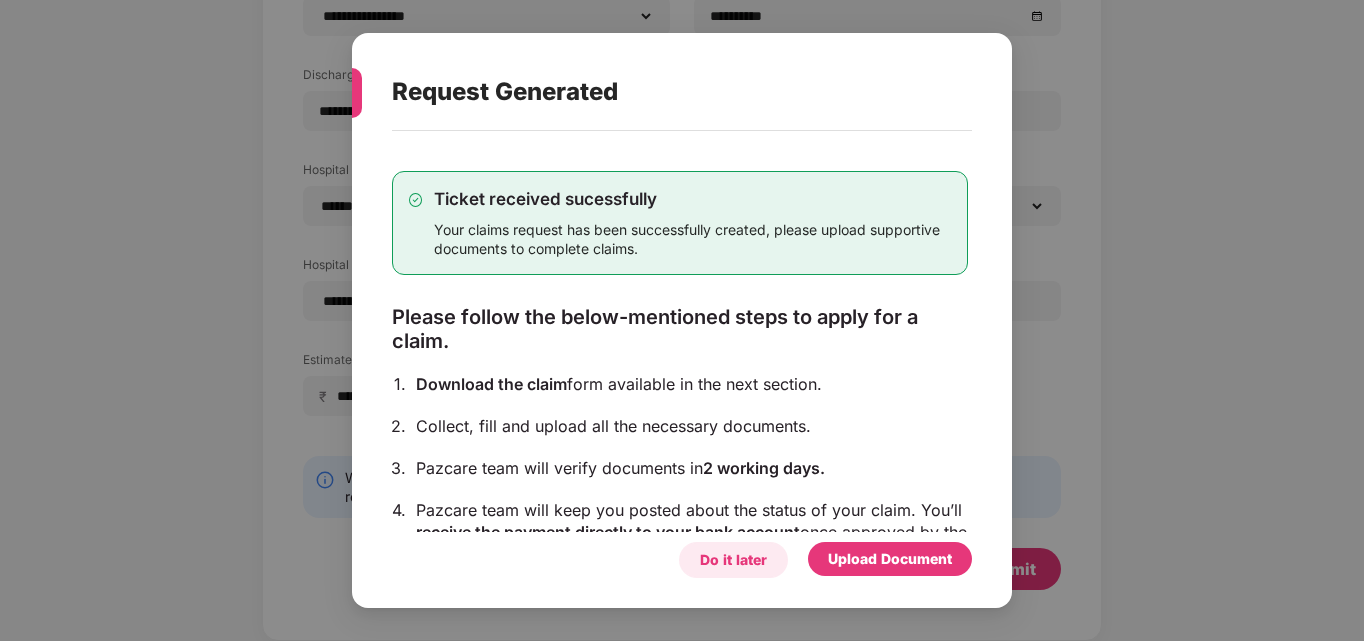 click on "Do it later" at bounding box center [733, 560] 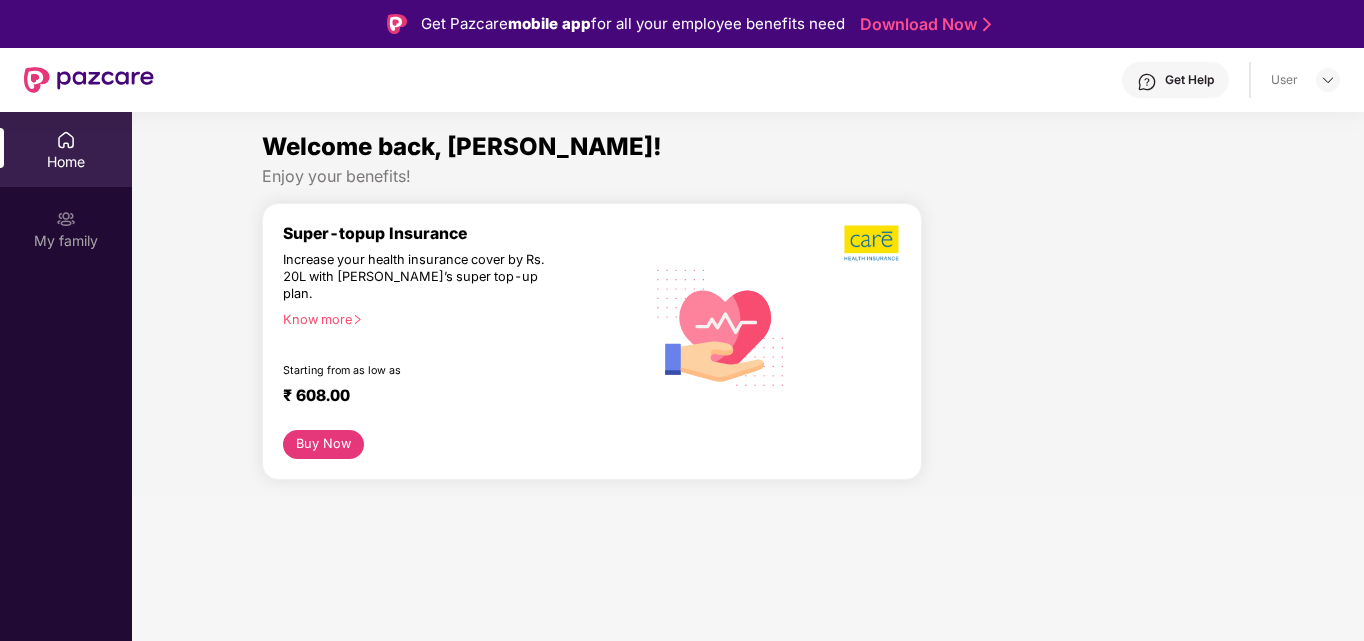 scroll, scrollTop: 0, scrollLeft: 0, axis: both 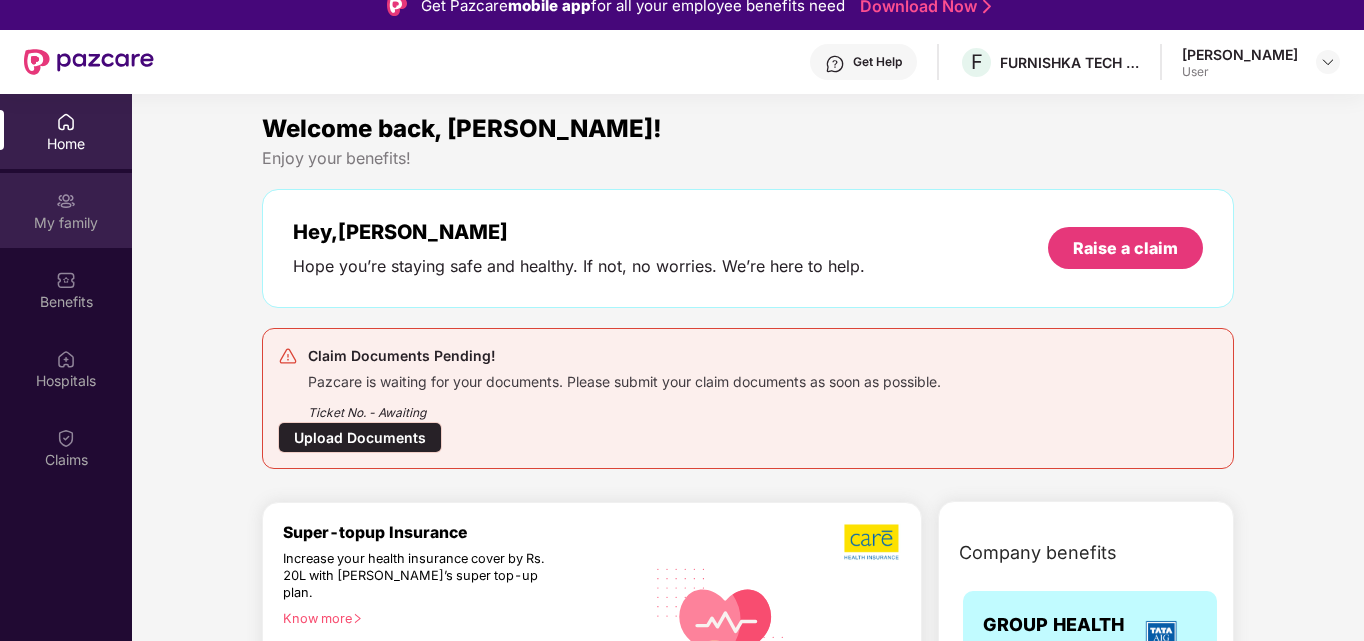 click on "My family" at bounding box center [66, 223] 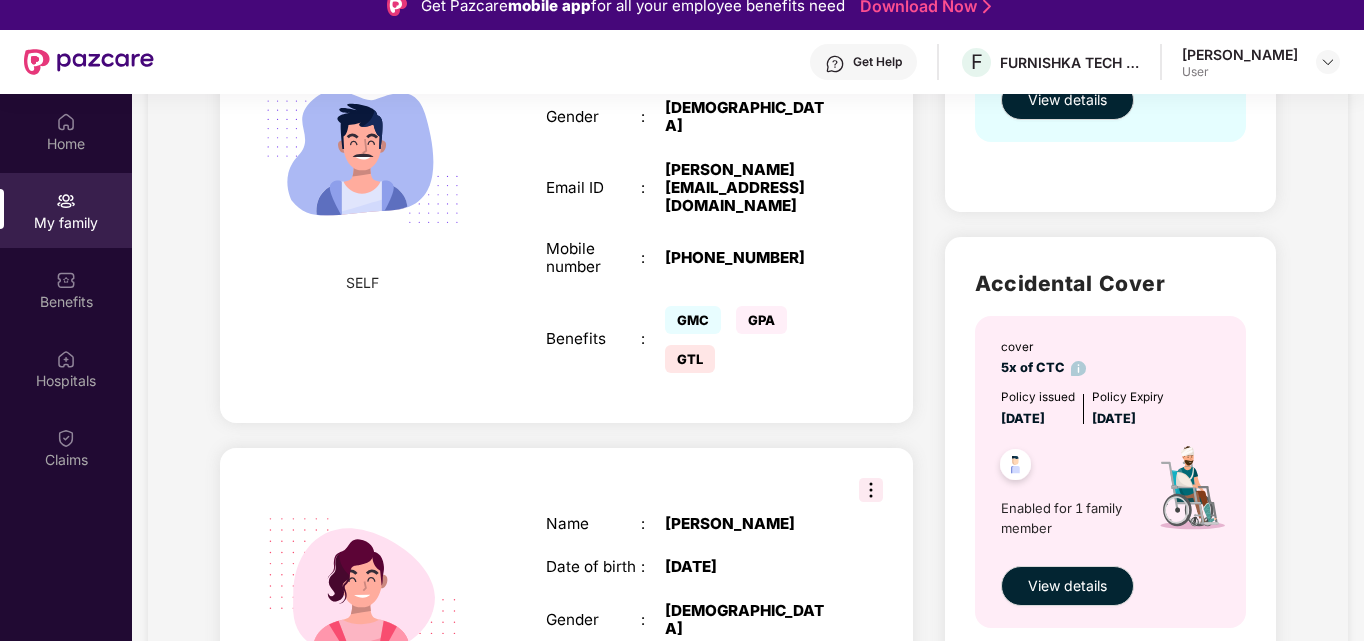 scroll, scrollTop: 495, scrollLeft: 0, axis: vertical 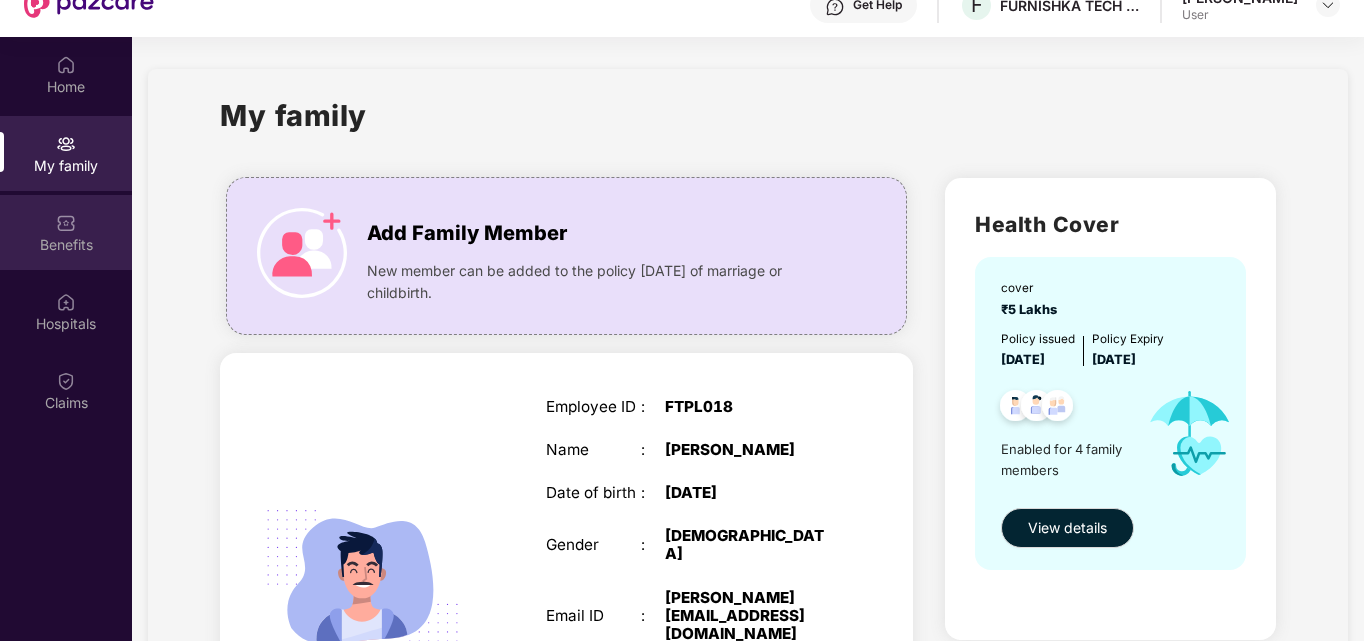 click on "Benefits" at bounding box center (66, 245) 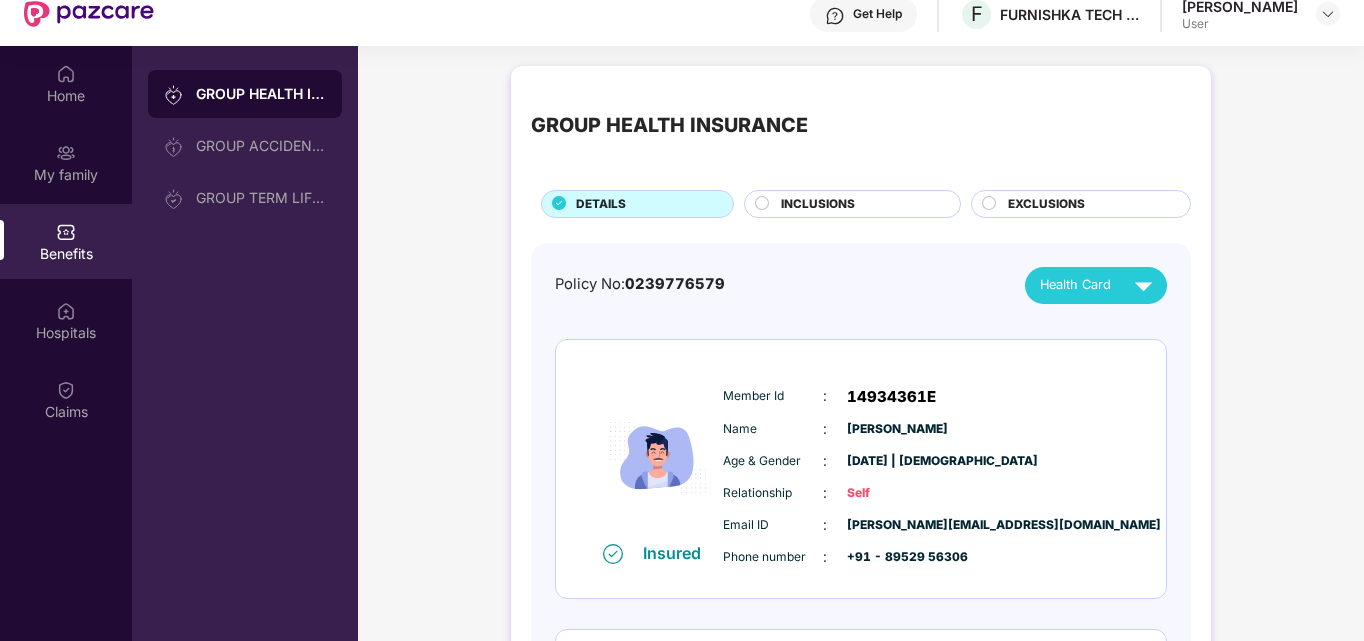 scroll, scrollTop: 0, scrollLeft: 0, axis: both 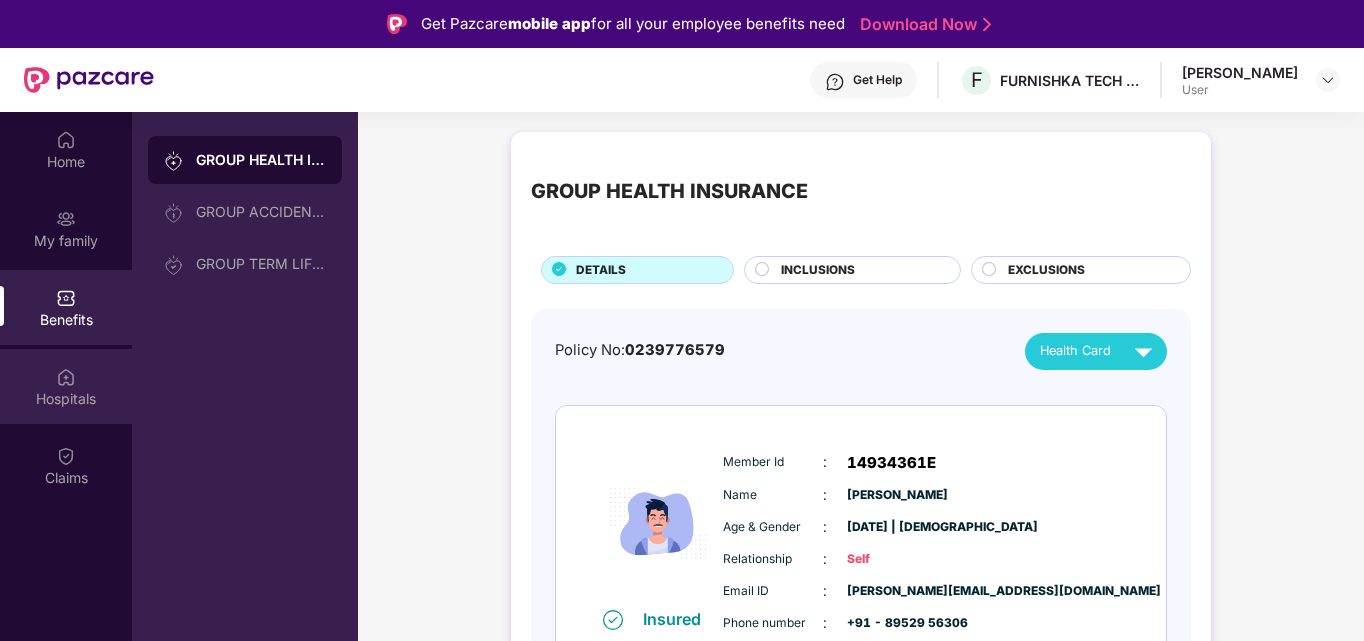 click on "Hospitals" at bounding box center [66, 399] 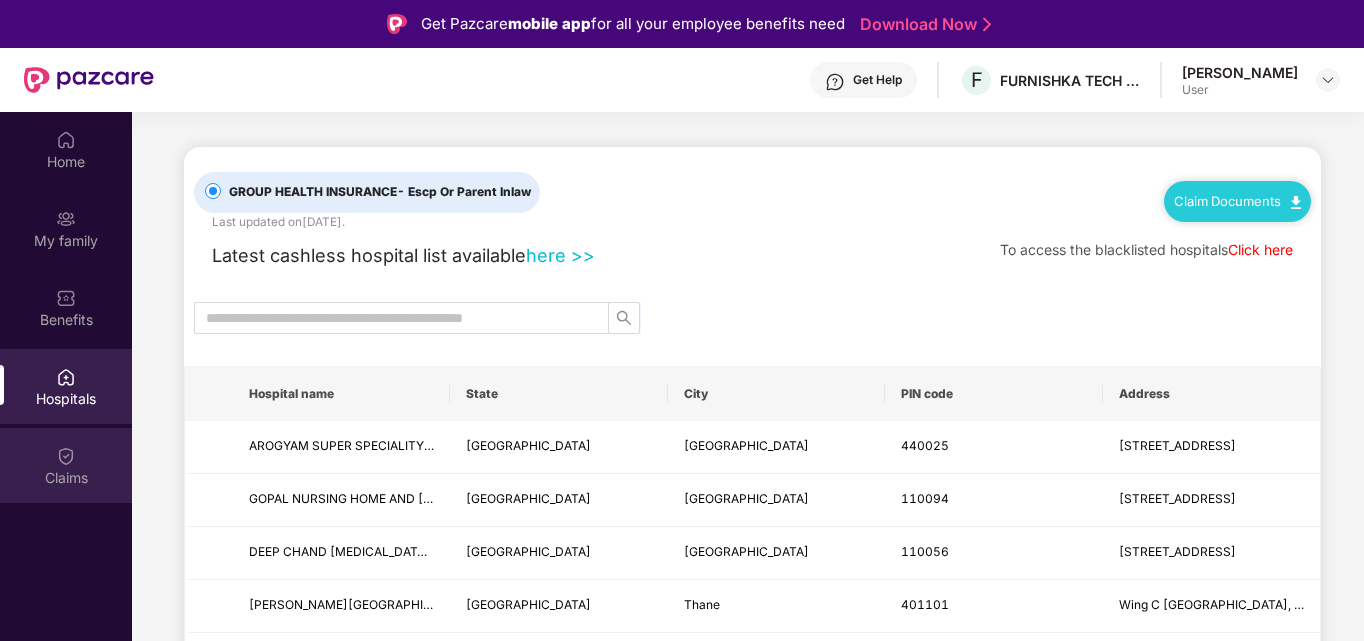 click on "Claims" at bounding box center [66, 478] 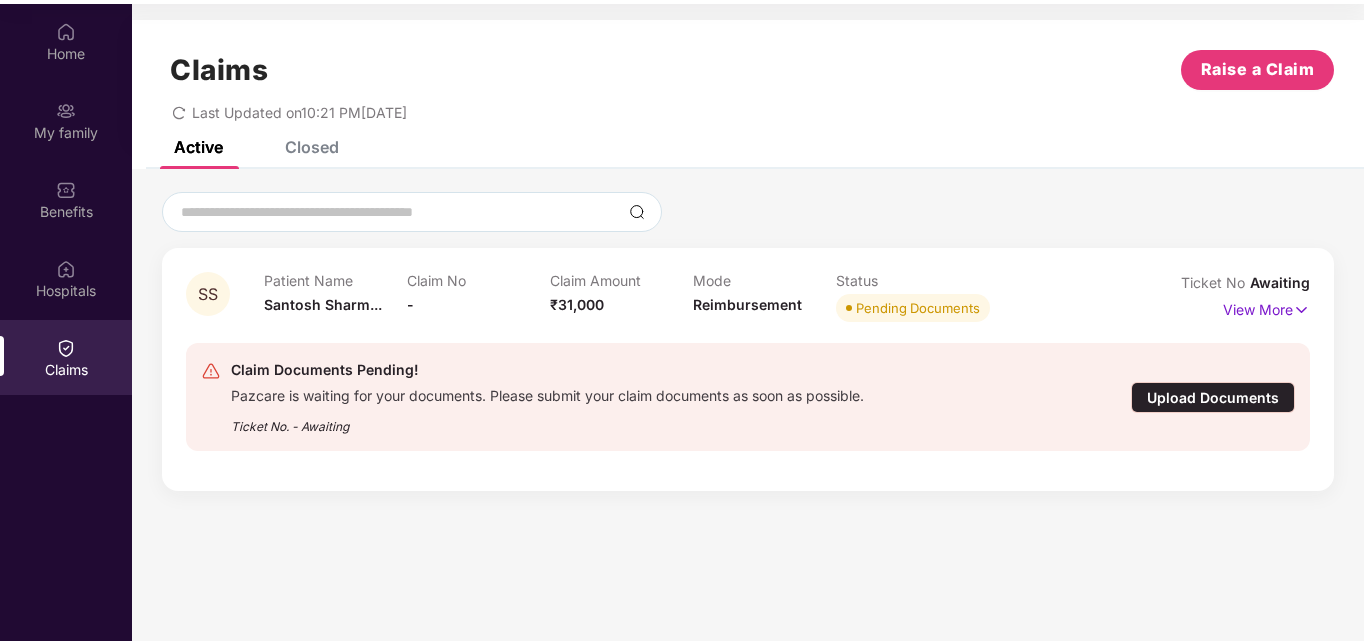 scroll, scrollTop: 112, scrollLeft: 0, axis: vertical 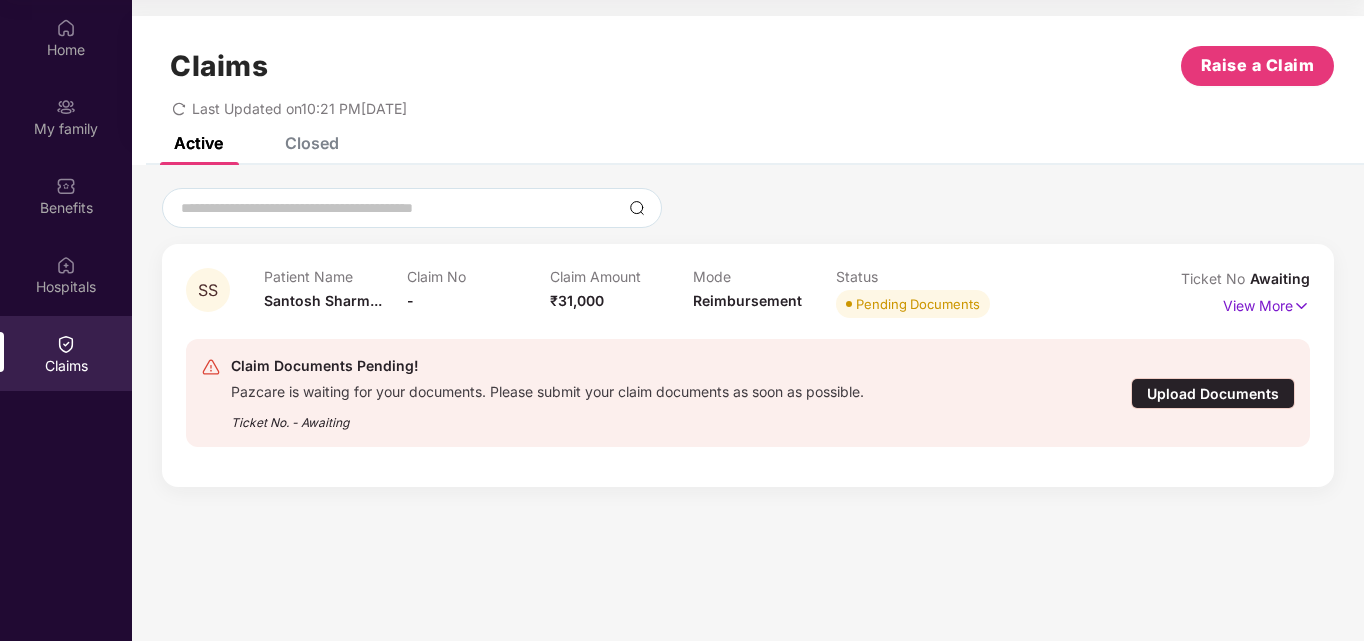 click on "Upload Documents" at bounding box center [1213, 393] 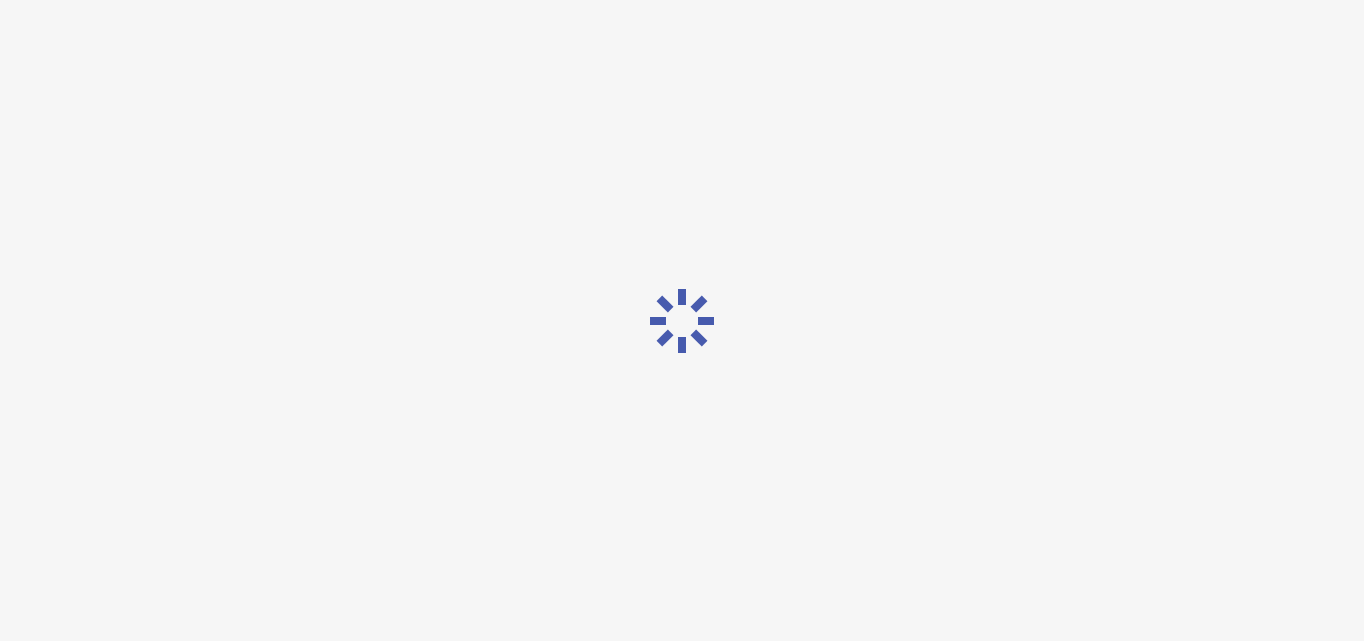 scroll, scrollTop: 48, scrollLeft: 0, axis: vertical 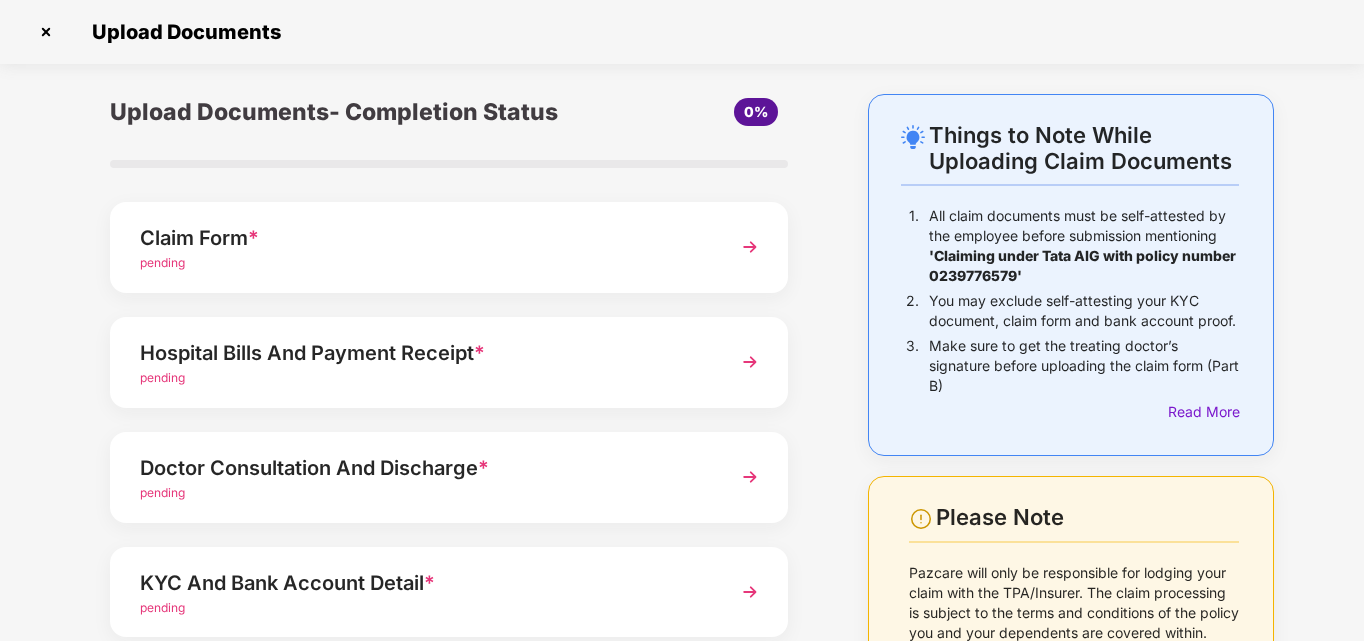 click at bounding box center [750, 247] 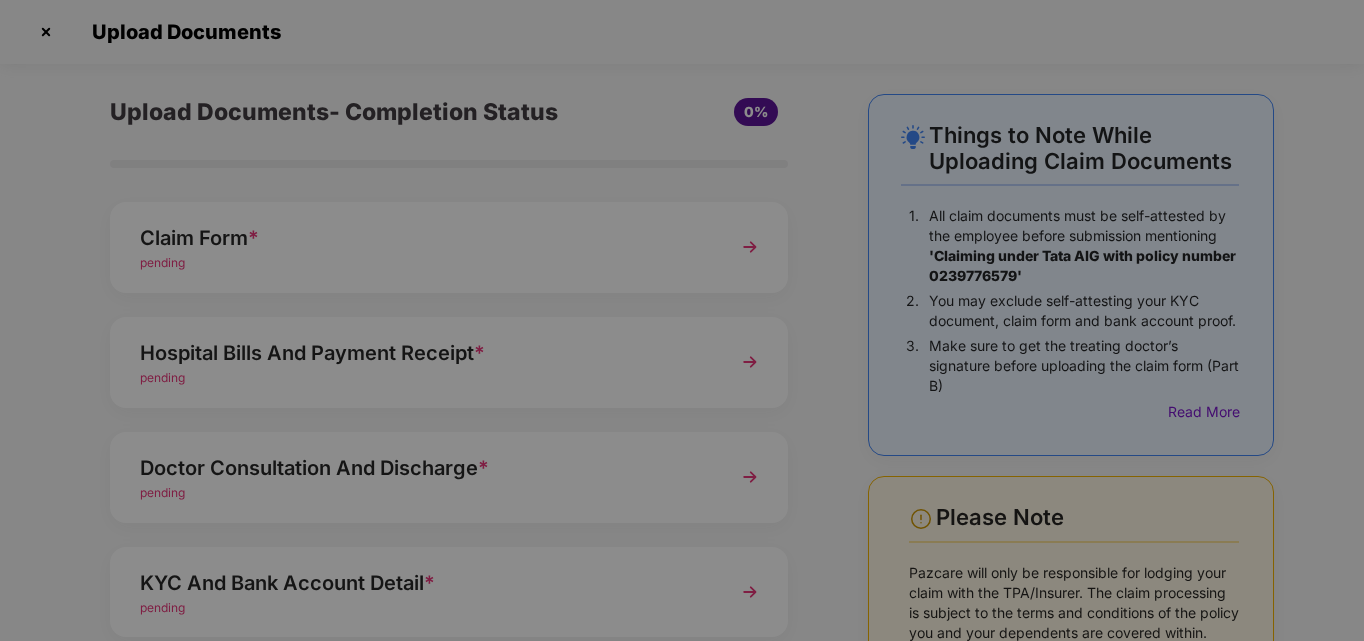 scroll, scrollTop: 0, scrollLeft: 0, axis: both 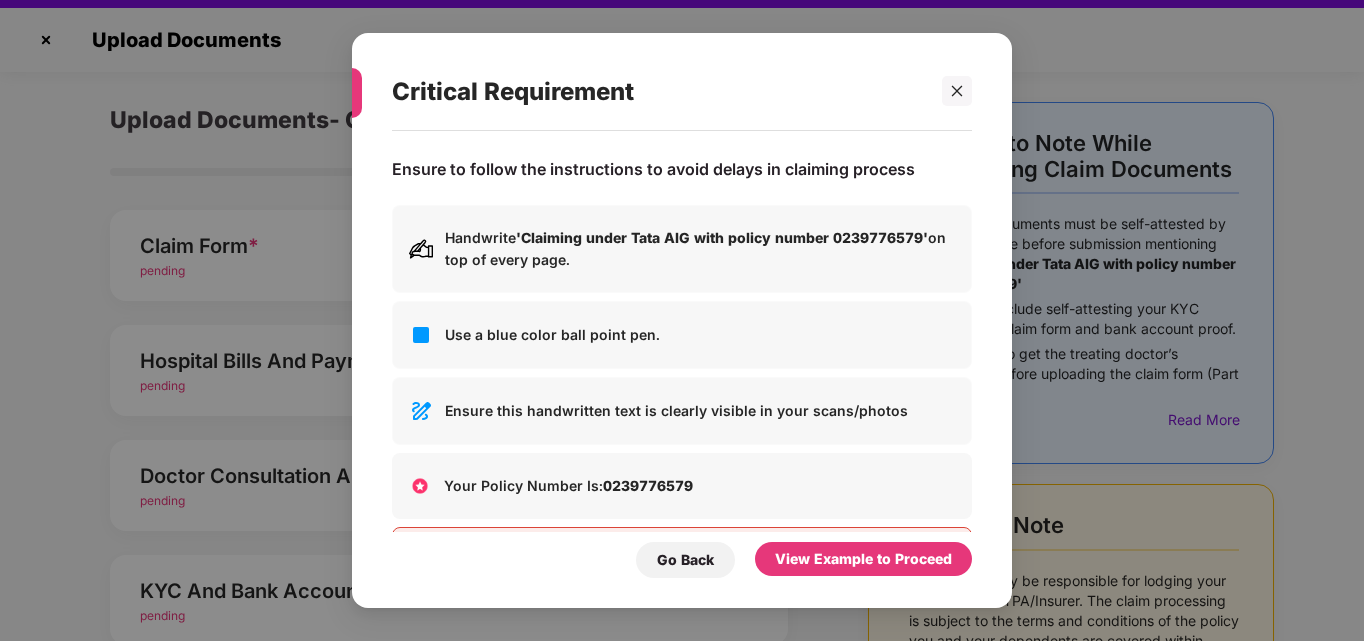 click on "Ensure to follow the instructions to avoid delays in claiming process Handwrite  'Claiming under Tata AIG with policy number 0239776579'  on top of every page. Use a blue color ball point pen. Ensure this handwritten text is clearly visible in your scans/photos Your Policy Number Is:  0239776579 Your claim will not be processed if the instructions are not followed Go Back View Example to Proceed" at bounding box center (682, 359) 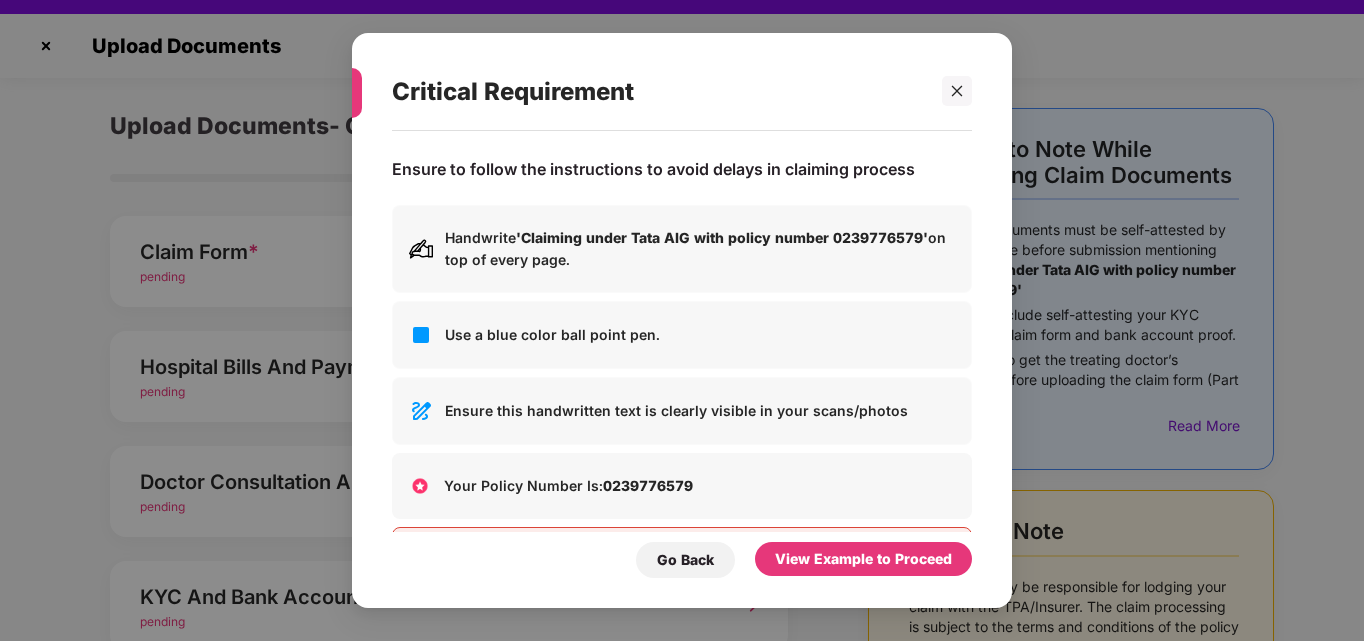 scroll, scrollTop: 48, scrollLeft: 0, axis: vertical 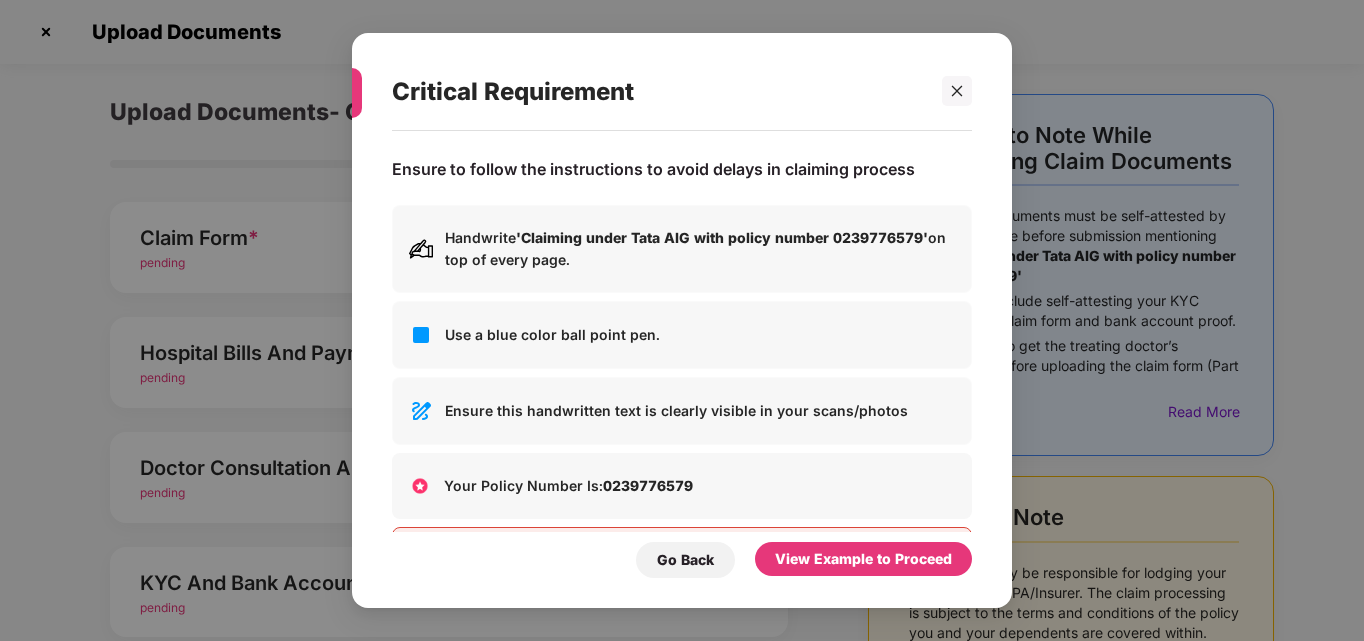 drag, startPoint x: 352, startPoint y: 106, endPoint x: 350, endPoint y: 87, distance: 19.104973 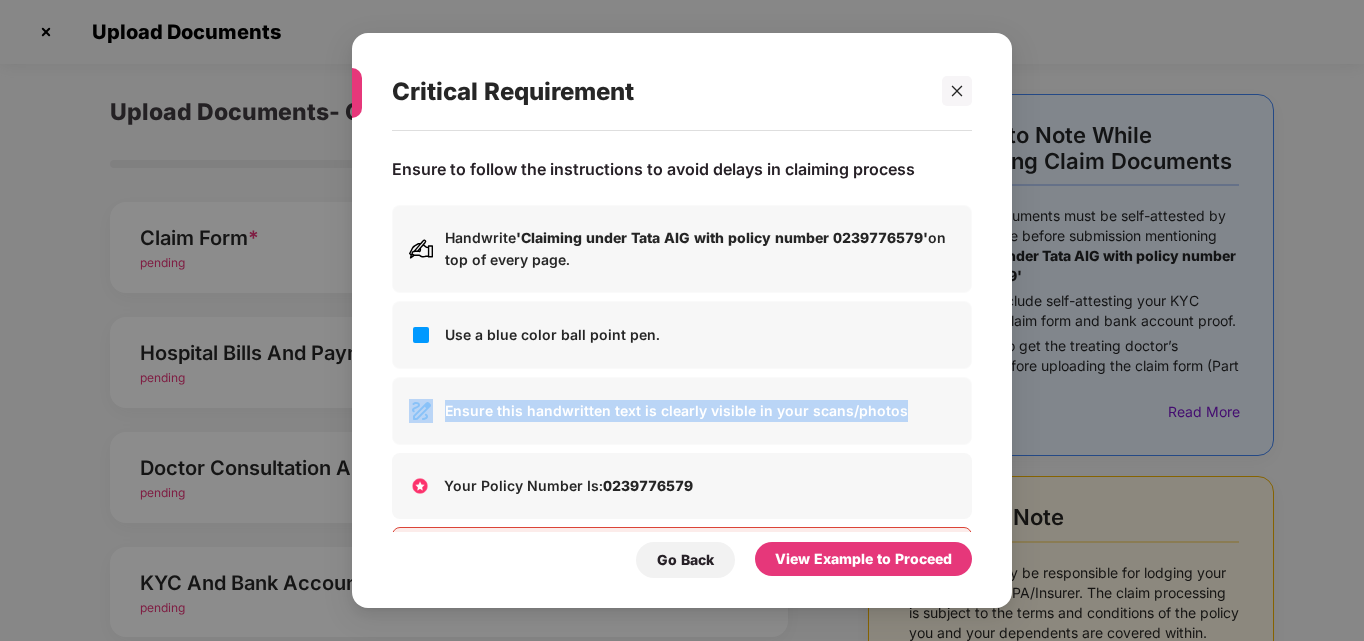 drag, startPoint x: 1004, startPoint y: 404, endPoint x: 988, endPoint y: 364, distance: 43.081318 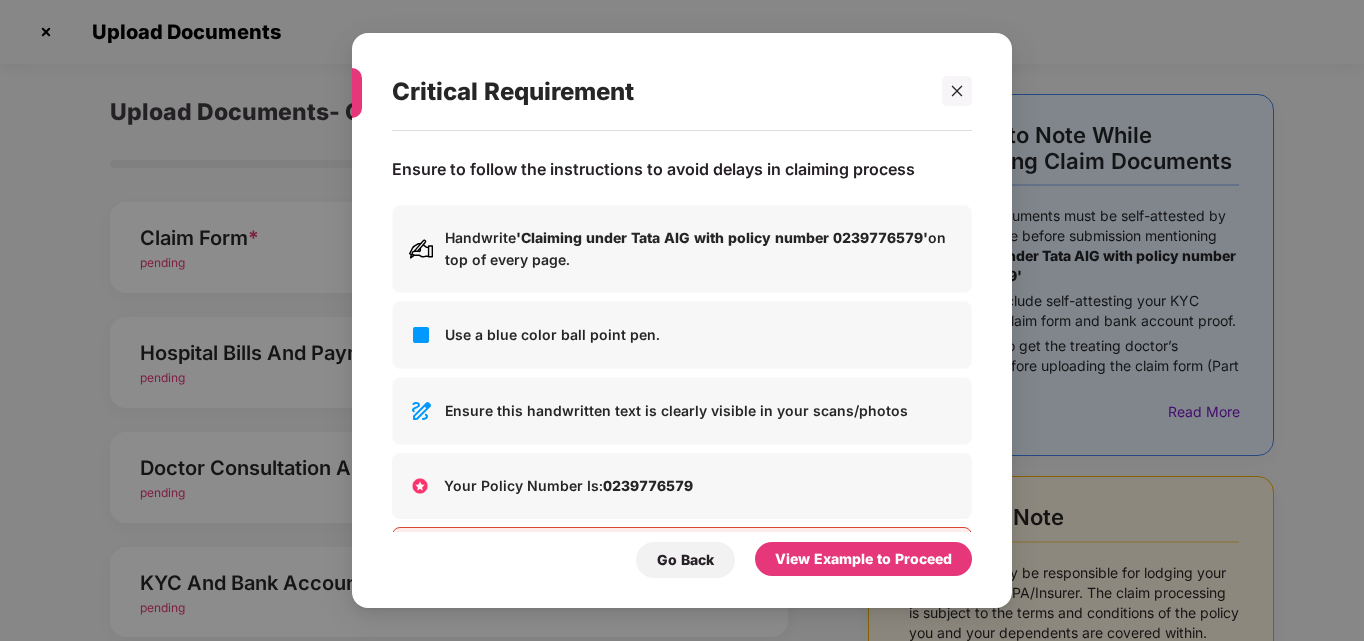 click on "Use a blue color ball point pen." at bounding box center [700, 335] 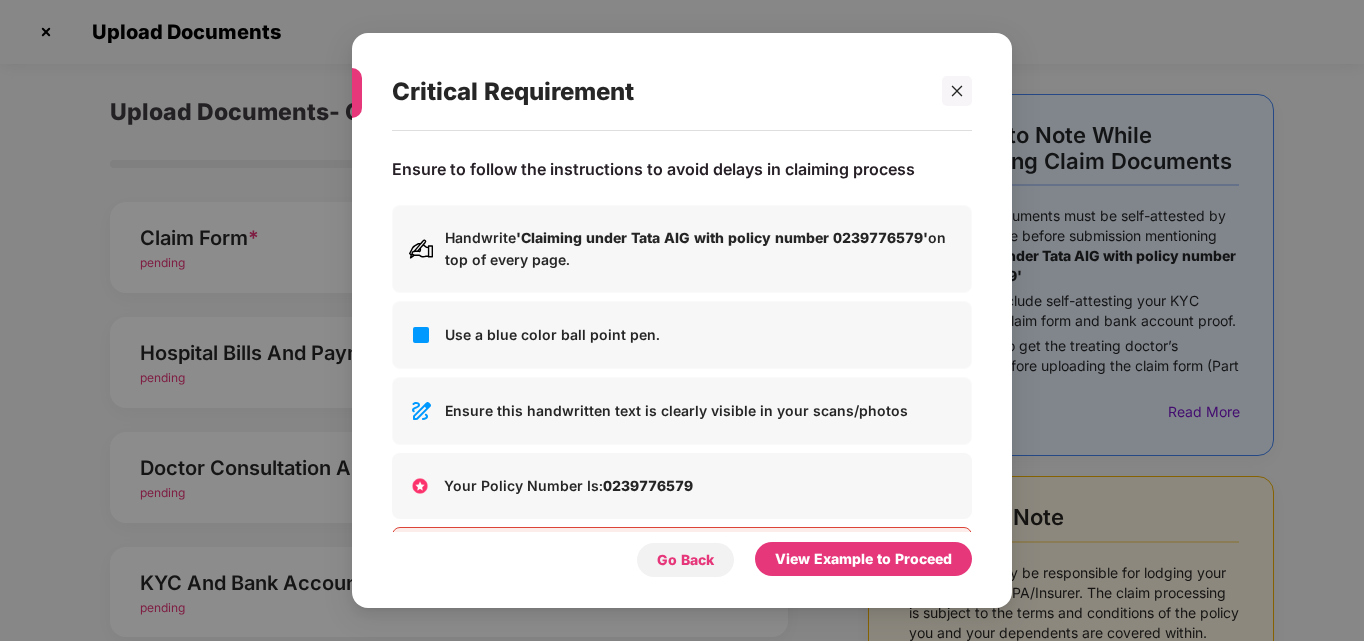 click on "Go Back" at bounding box center [685, 560] 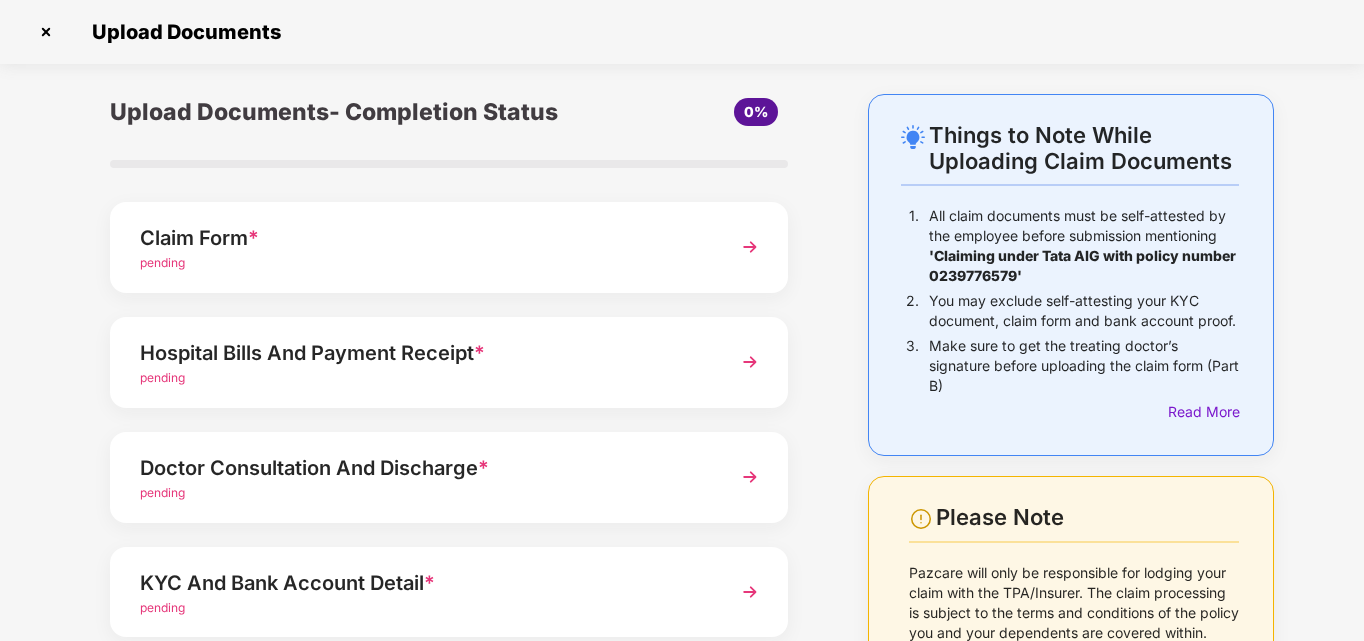 click at bounding box center (750, 247) 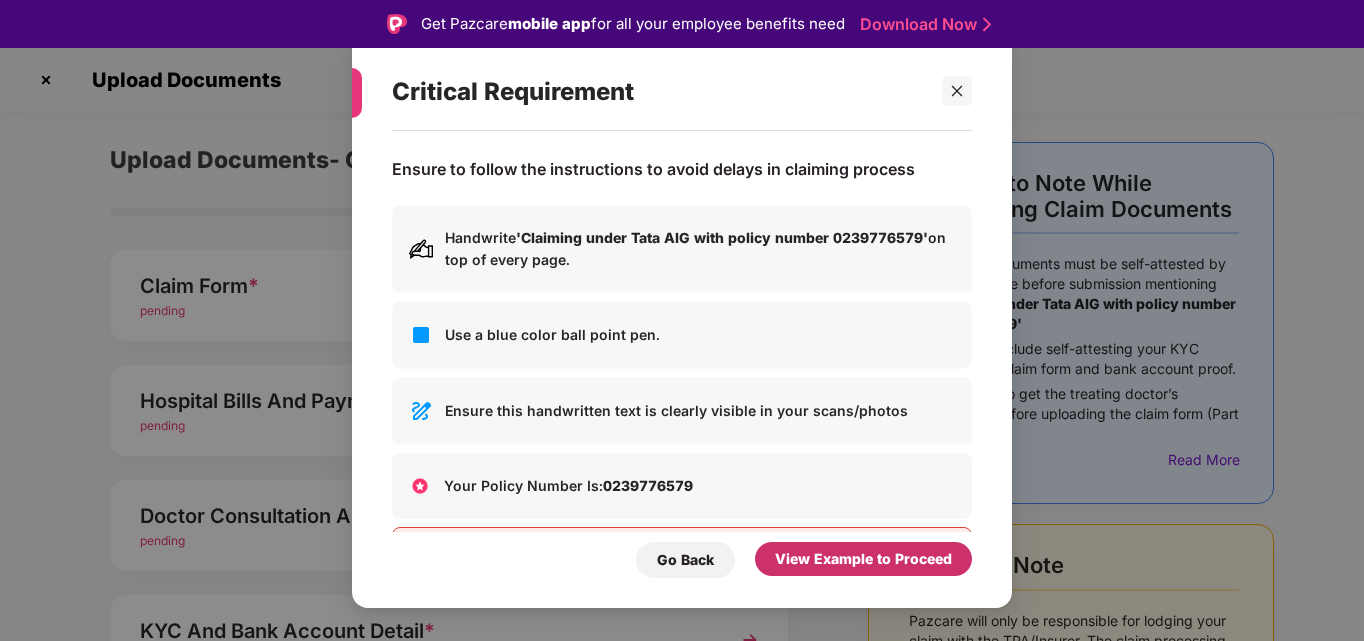 click on "View Example to Proceed" at bounding box center (863, 559) 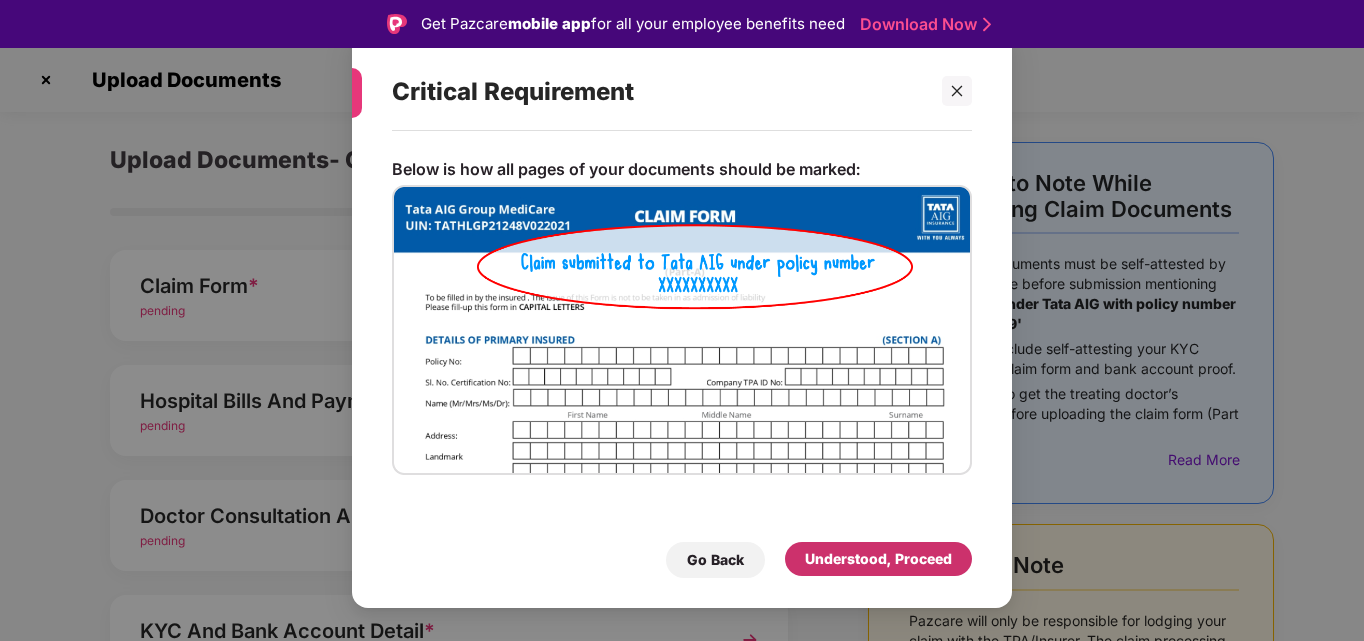 click on "Understood, Proceed" at bounding box center [878, 559] 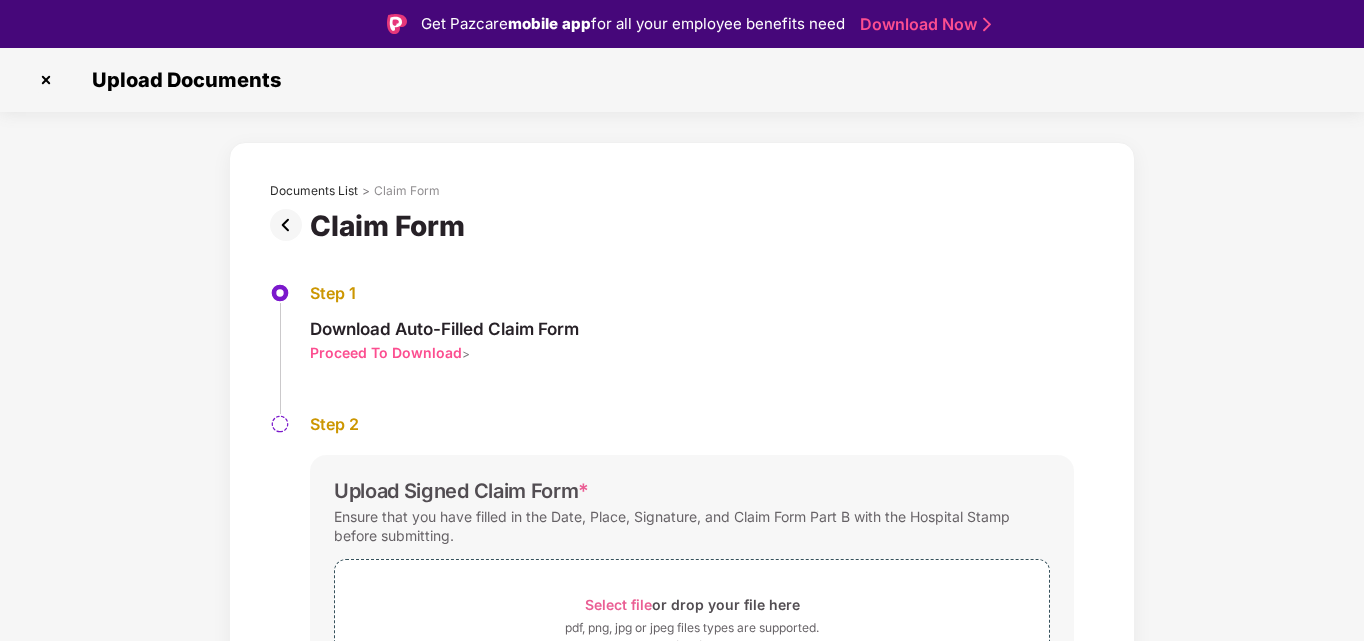 drag, startPoint x: 929, startPoint y: 359, endPoint x: 939, endPoint y: 394, distance: 36.40055 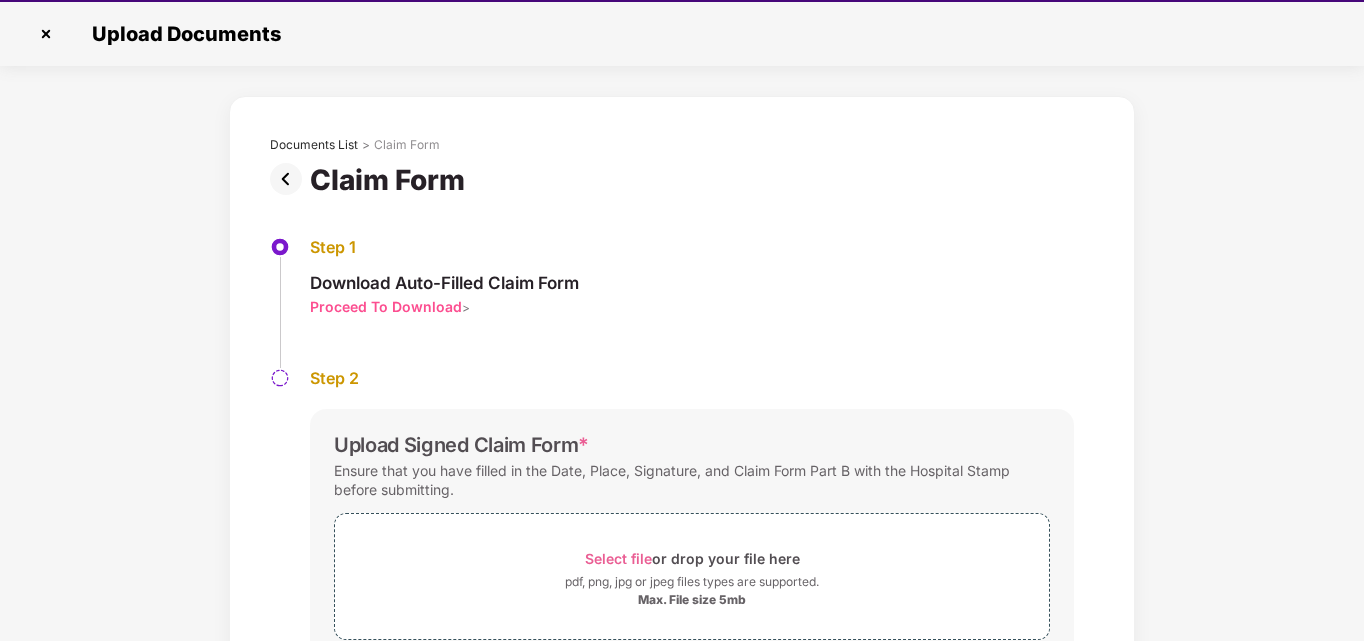 scroll, scrollTop: 48, scrollLeft: 0, axis: vertical 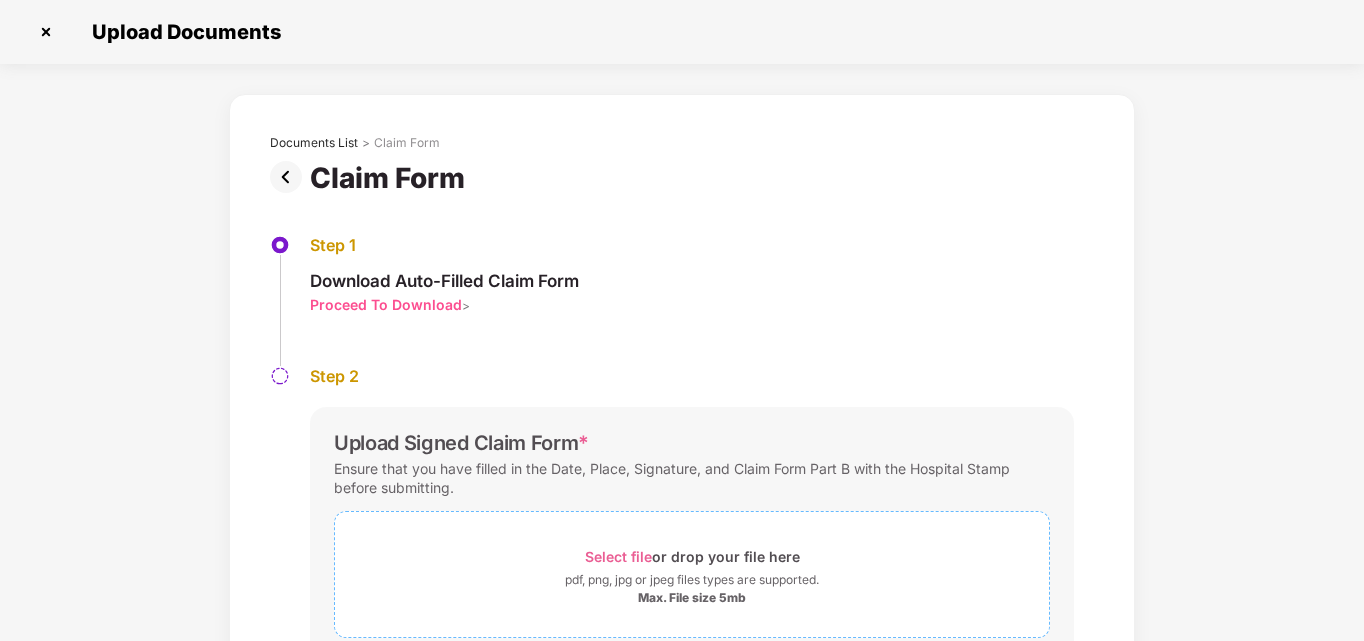 click on "Select file" at bounding box center (618, 556) 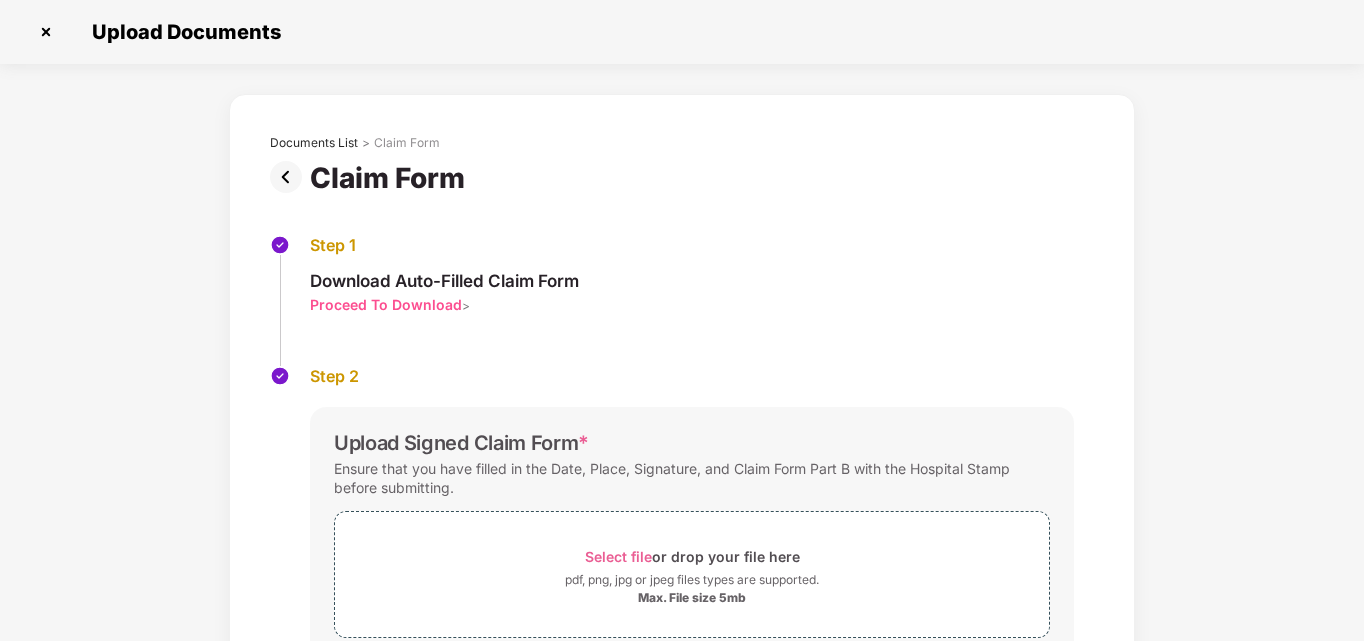 drag, startPoint x: 1361, startPoint y: 285, endPoint x: 1365, endPoint y: 313, distance: 28.284271 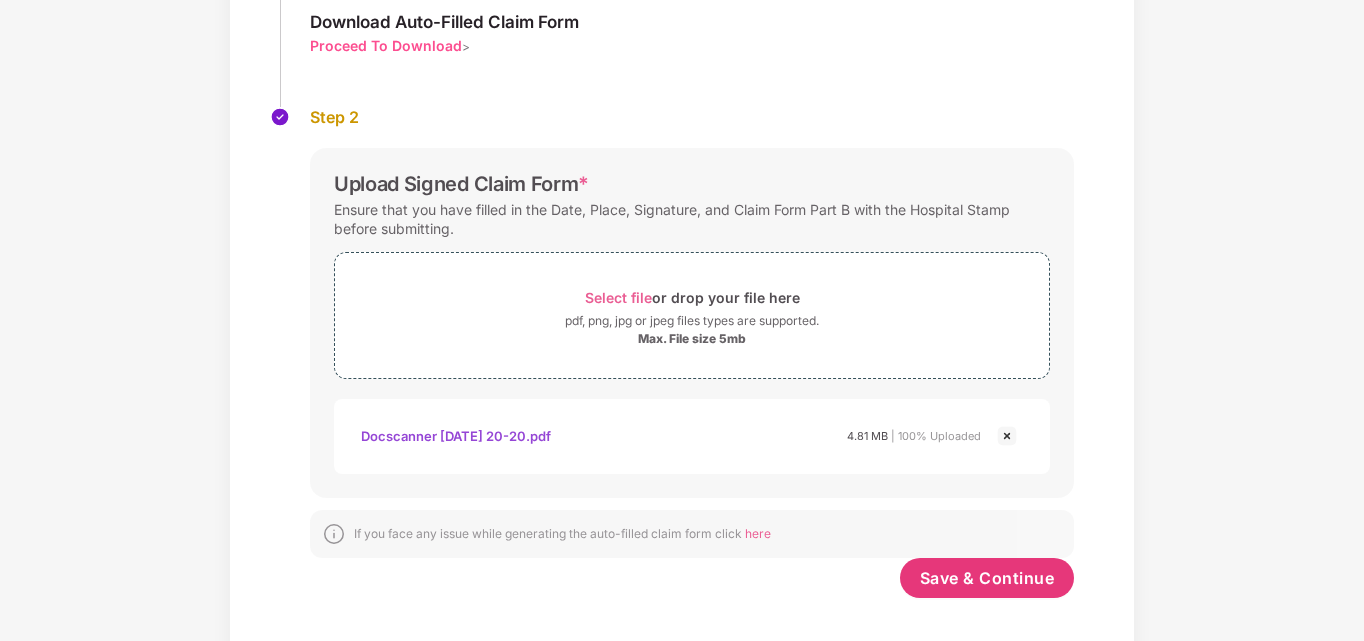 scroll, scrollTop: 277, scrollLeft: 0, axis: vertical 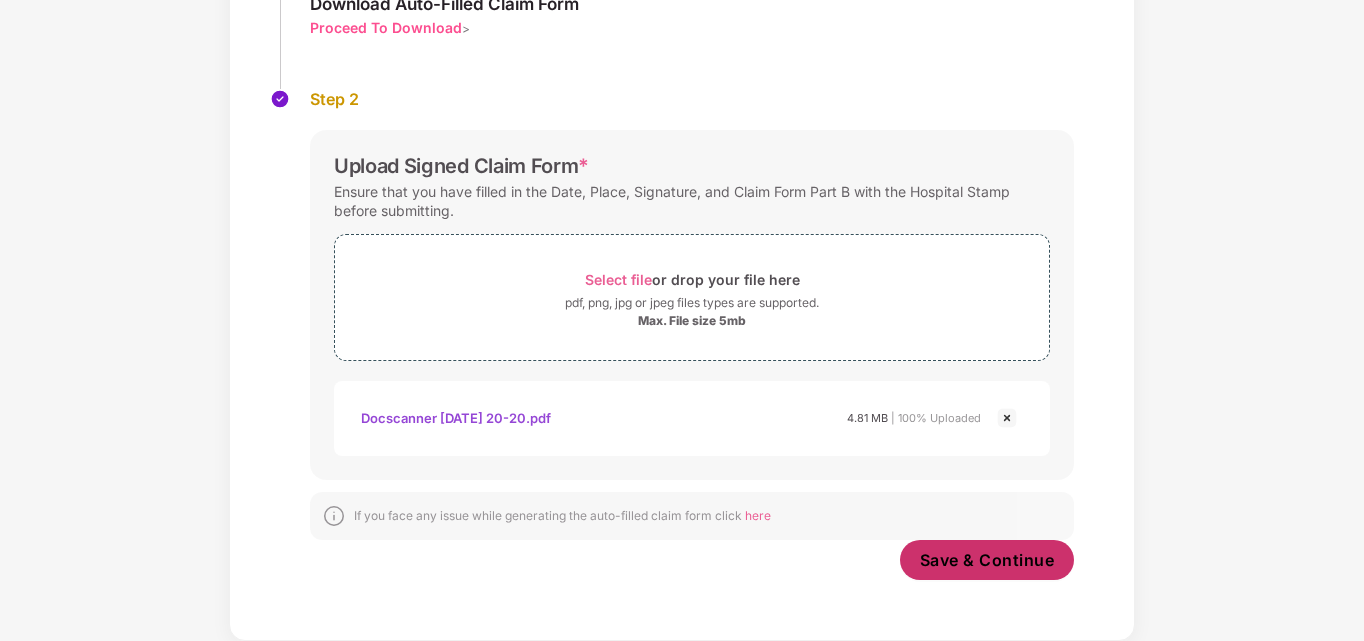 click on "Save & Continue" at bounding box center [987, 560] 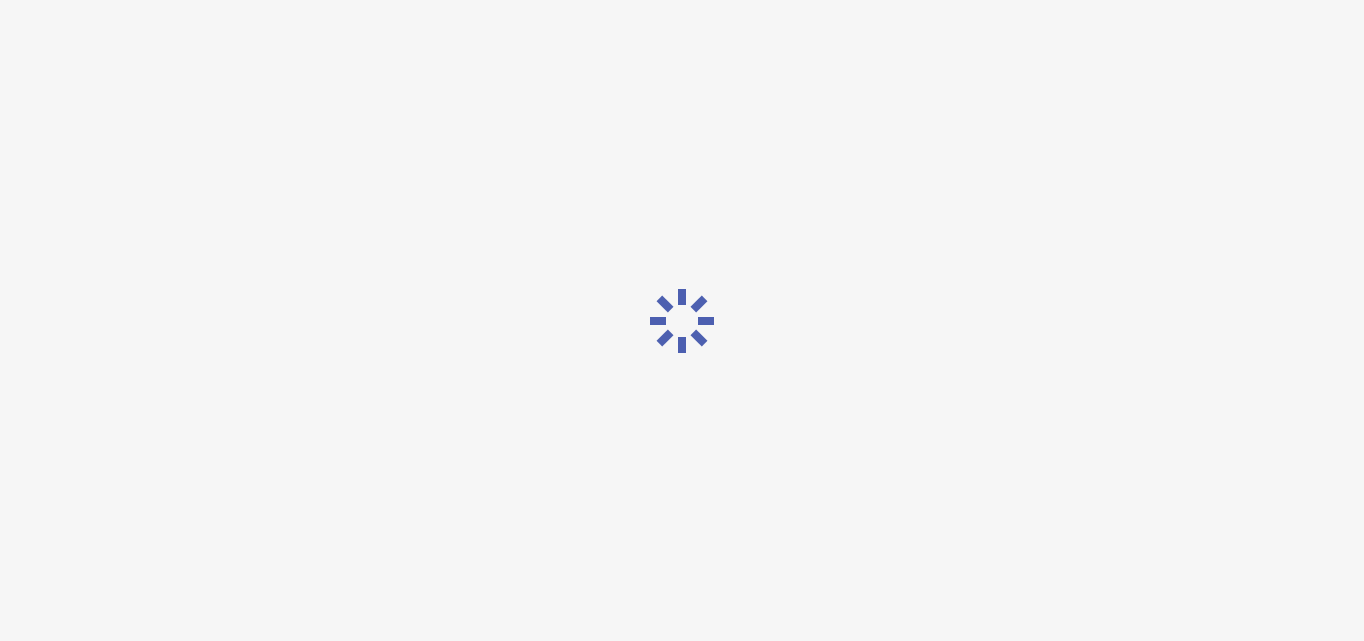scroll, scrollTop: 0, scrollLeft: 0, axis: both 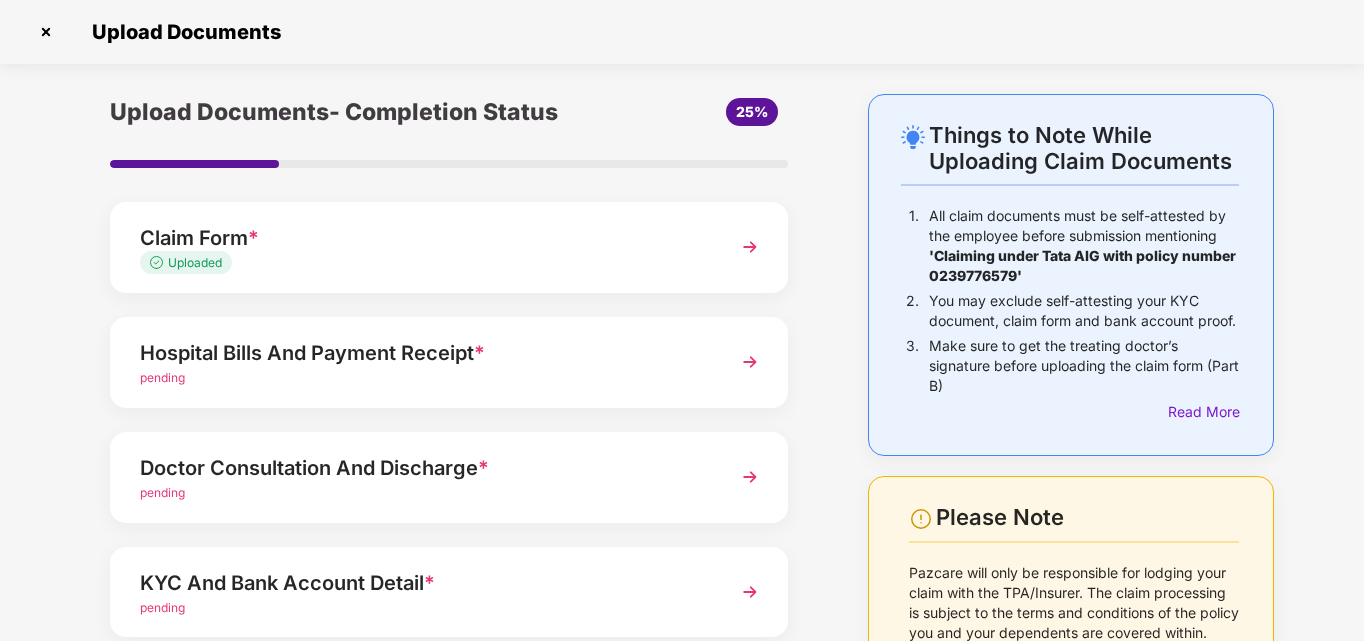 click at bounding box center [750, 362] 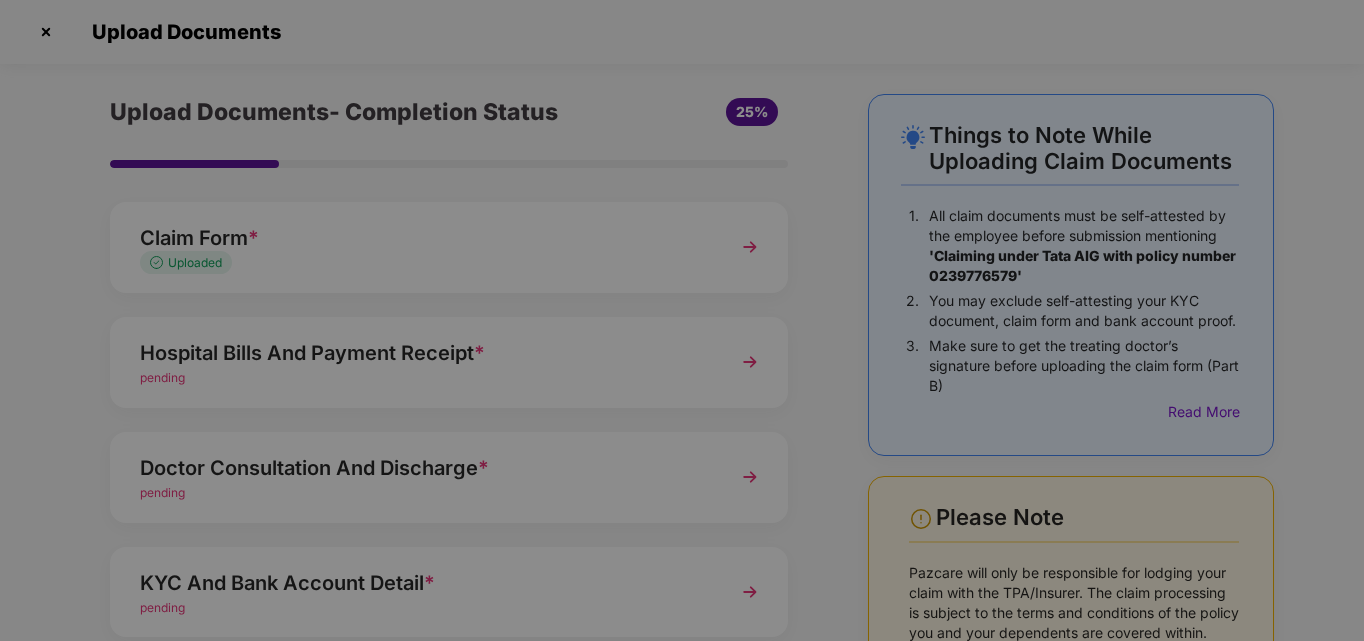 scroll, scrollTop: 0, scrollLeft: 0, axis: both 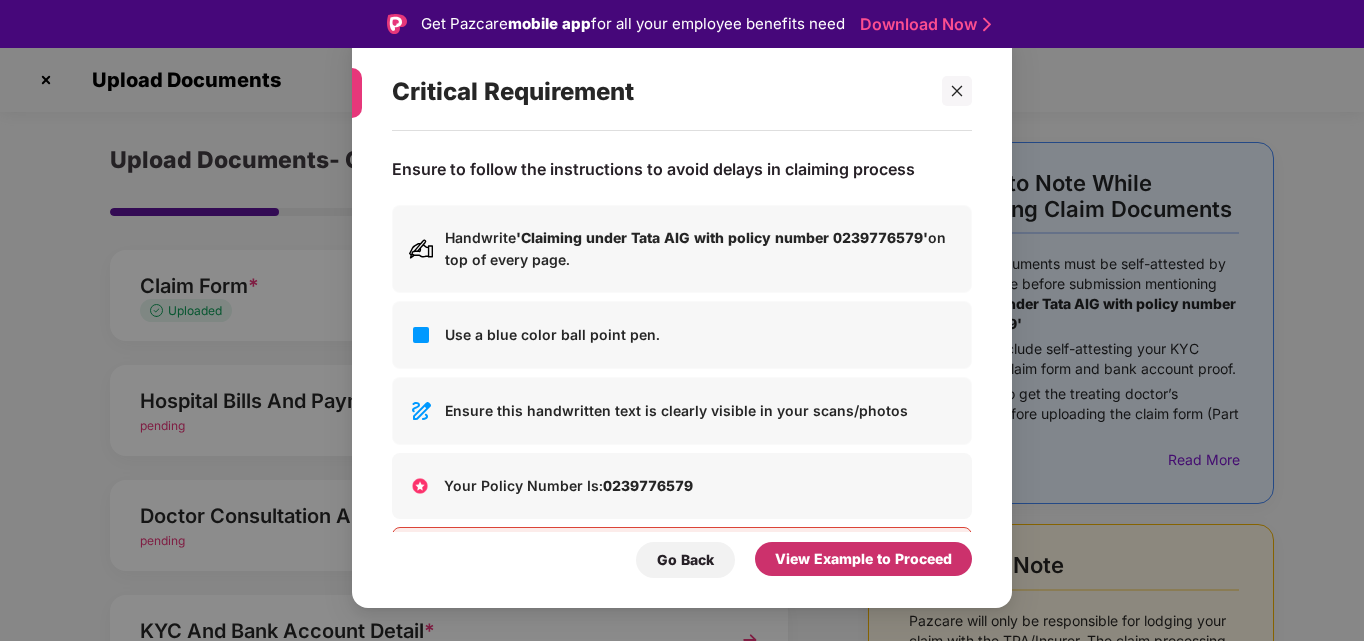 click on "View Example to Proceed" at bounding box center (863, 559) 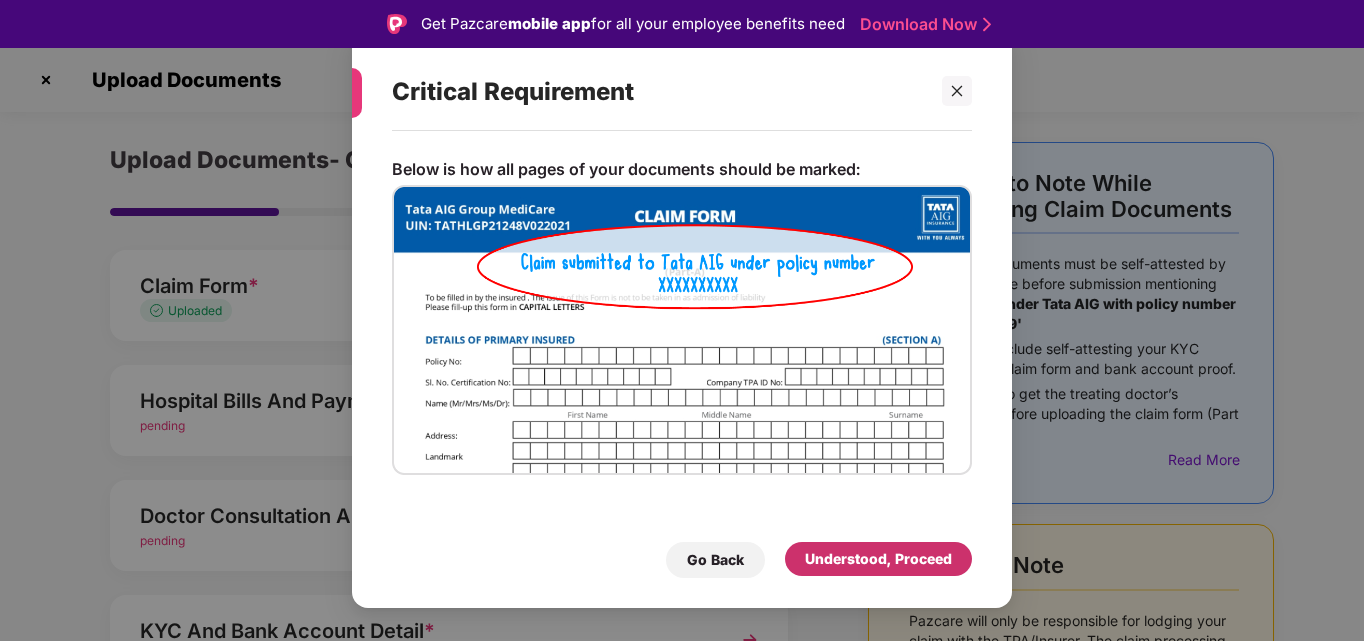 click on "Understood, Proceed" at bounding box center (878, 559) 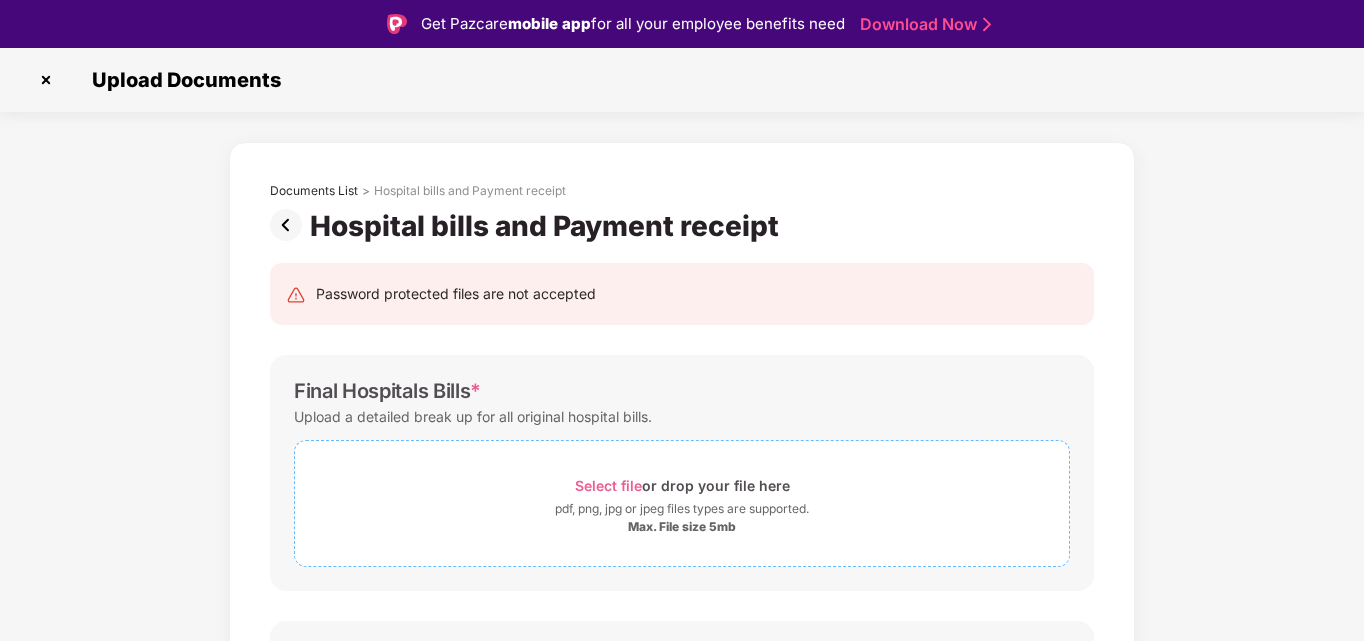 click on "Select file" at bounding box center [608, 485] 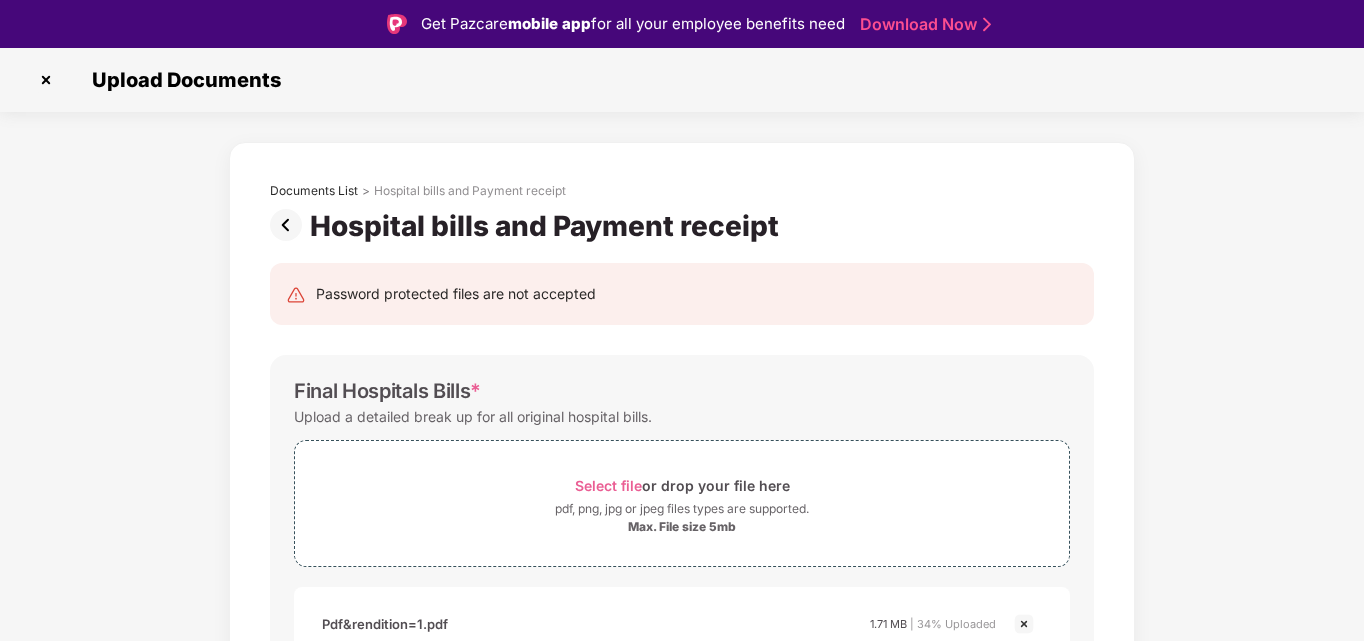 click on "Documents List > Hospital bills and Payment receipt   Hospital bills and Payment receipt Password protected files are not accepted Final Hospitals Bills * Upload a detailed break up for all original hospital bills.   Select file  or drop your file here pdf, png, jpg or jpeg files types are supported. Max. File size 5mb pdf&rendition=1.pdf   Pdf&rendition=1.pdf 1.71 MB    | 34% Uploaded Discharge Summary * The summary must include the history of the present ailment, course of stay in the hospital, condition at the time of discharge, and medicine advised after discharge.   Select file  or drop your file here pdf, png, jpg or jpeg files types are supported. Max. File size 5mb   Payment Receipt Proofs * Upload receipts against all bills that have been cleared   Select file  or drop your file here pdf, png, jpg or jpeg files types are supported. Max. File size 5mb    Save & Continue" at bounding box center (682, 761) 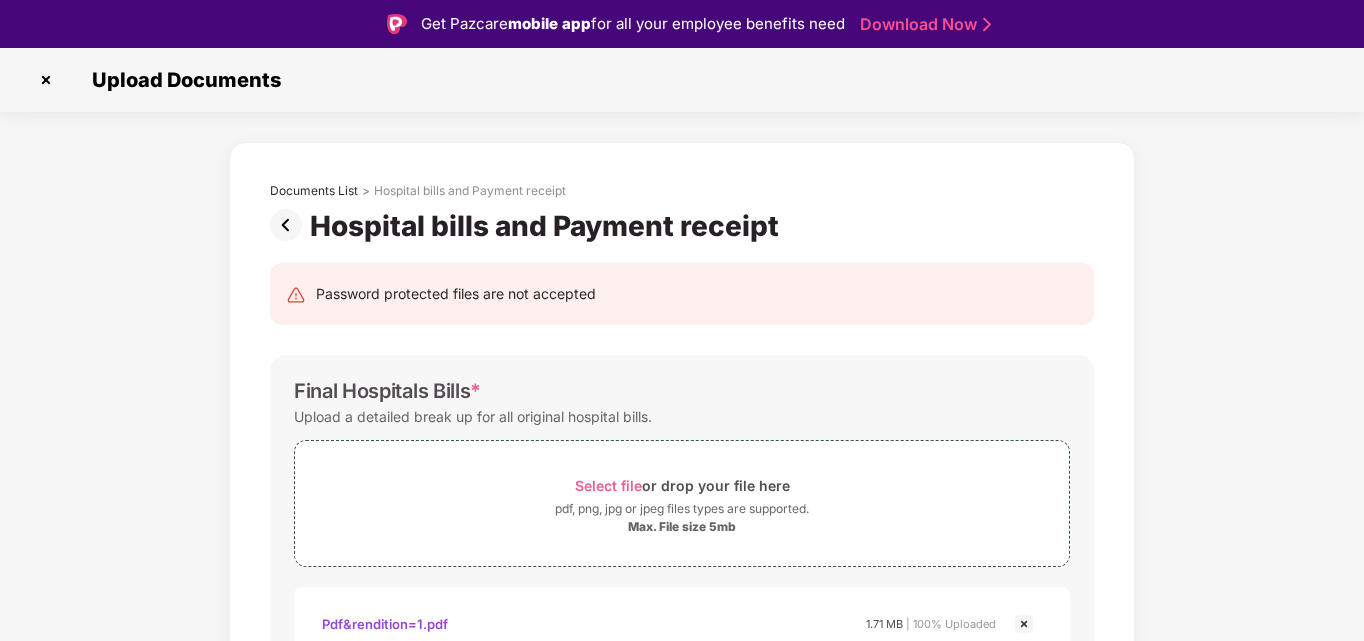 scroll, scrollTop: 48, scrollLeft: 0, axis: vertical 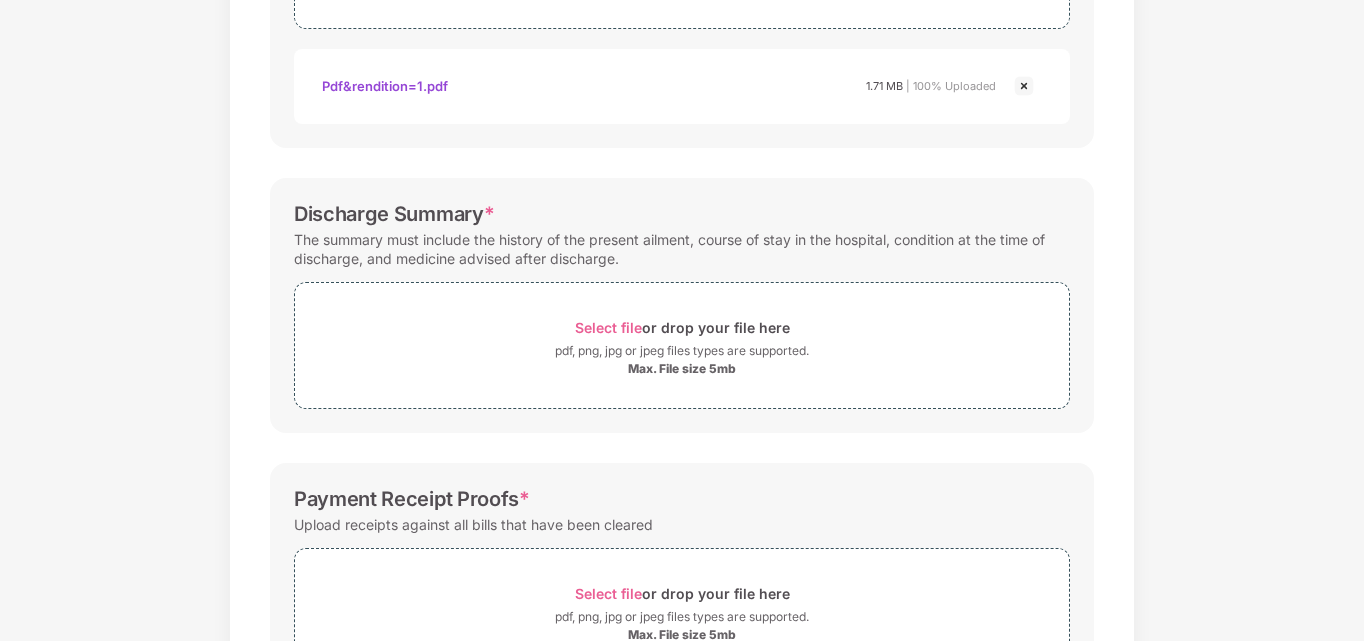 click on "Documents List > Hospital bills and Payment receipt   Hospital bills and Payment receipt Password protected files are not accepted Final Hospitals Bills * Upload a detailed break up for all original hospital bills.   Select file  or drop your file here pdf, png, jpg or jpeg files types are supported. Max. File size 5mb pdf&rendition=1.pdf   Pdf&rendition=1.pdf 1.71 MB    | 100% Uploaded Discharge Summary * The summary must include the history of the present ailment, course of stay in the hospital, condition at the time of discharge, and medicine advised after discharge.   Select file  or drop your file here pdf, png, jpg or jpeg files types are supported. Max. File size 5mb   Payment Receipt Proofs * Upload receipts against all bills that have been cleared   Select file  or drop your file here pdf, png, jpg or jpeg files types are supported. Max. File size 5mb    Save & Continue" at bounding box center [682, 212] 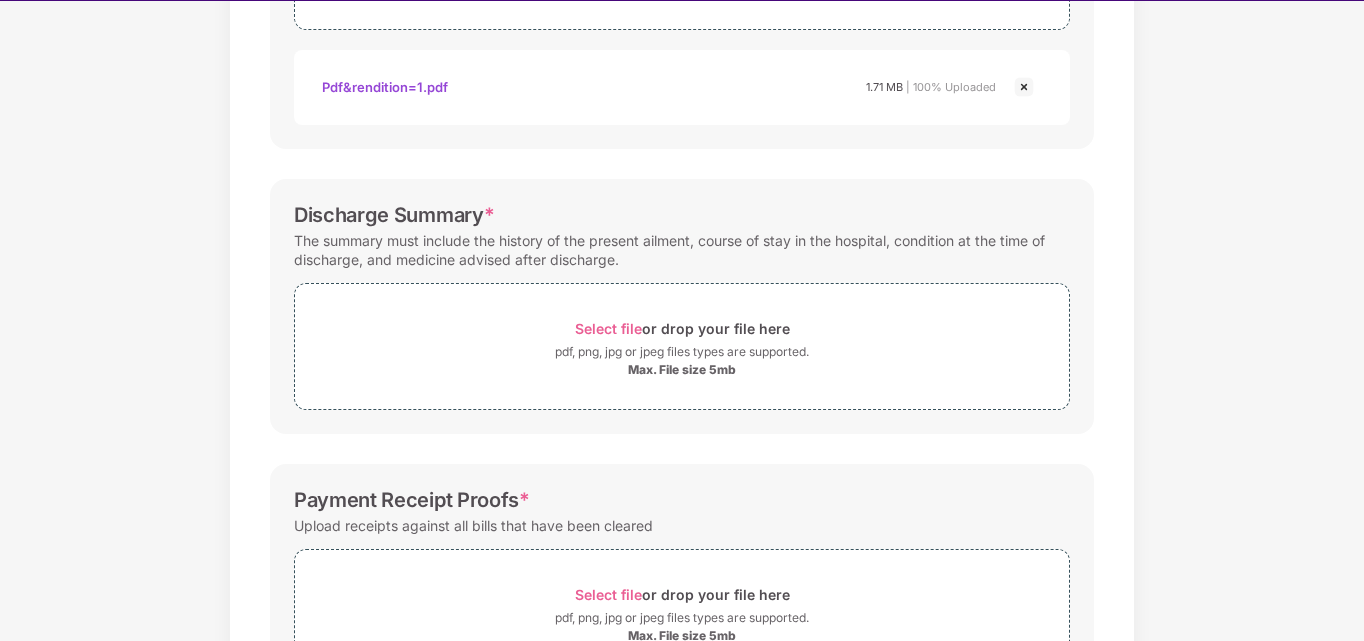 scroll, scrollTop: 48, scrollLeft: 0, axis: vertical 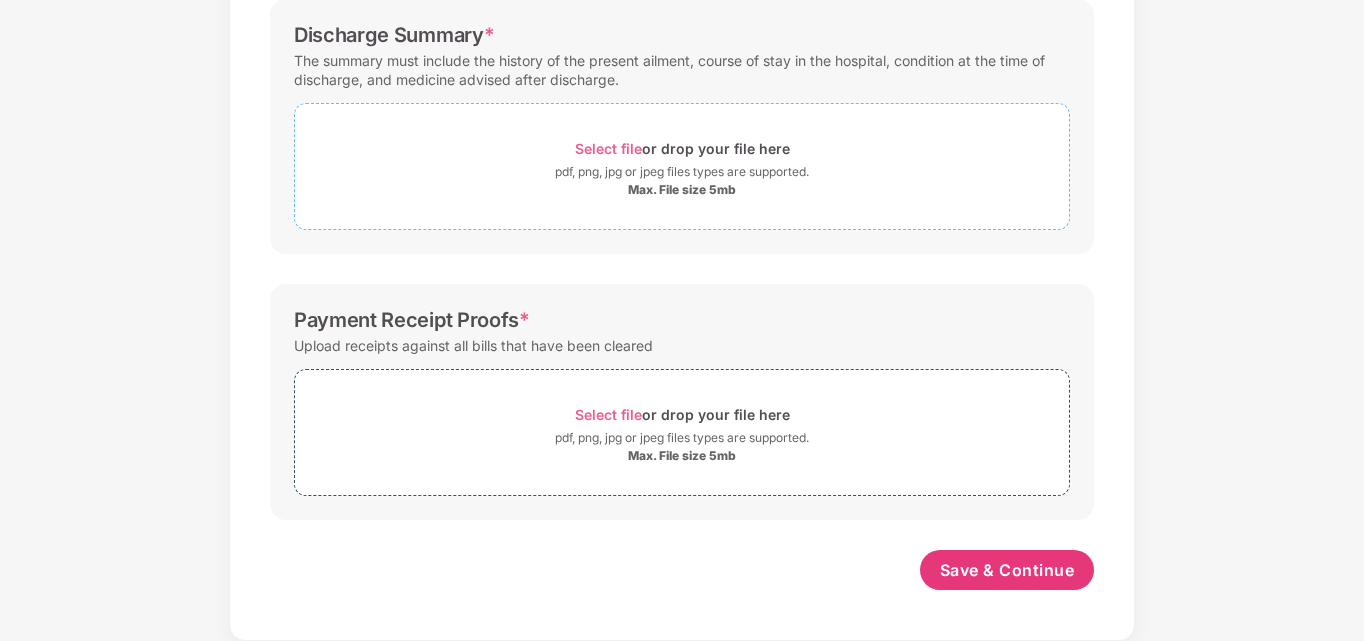 click on "Select file" at bounding box center (608, 148) 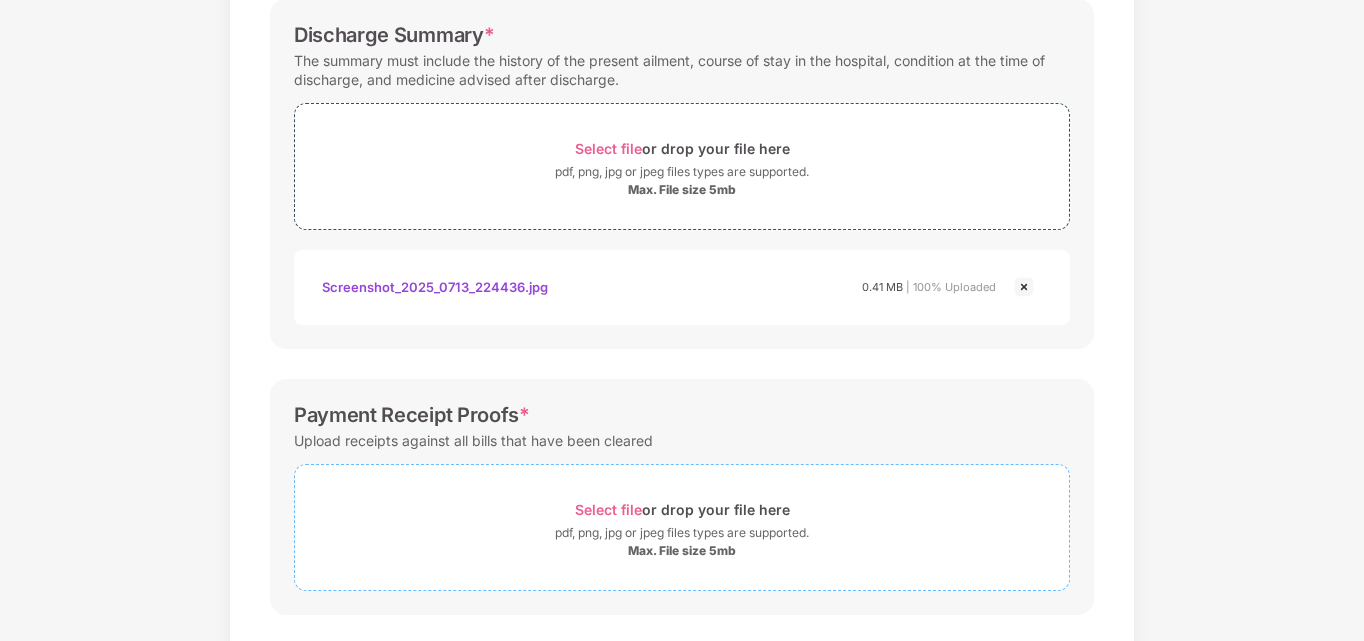 click on "Select file" at bounding box center (608, 509) 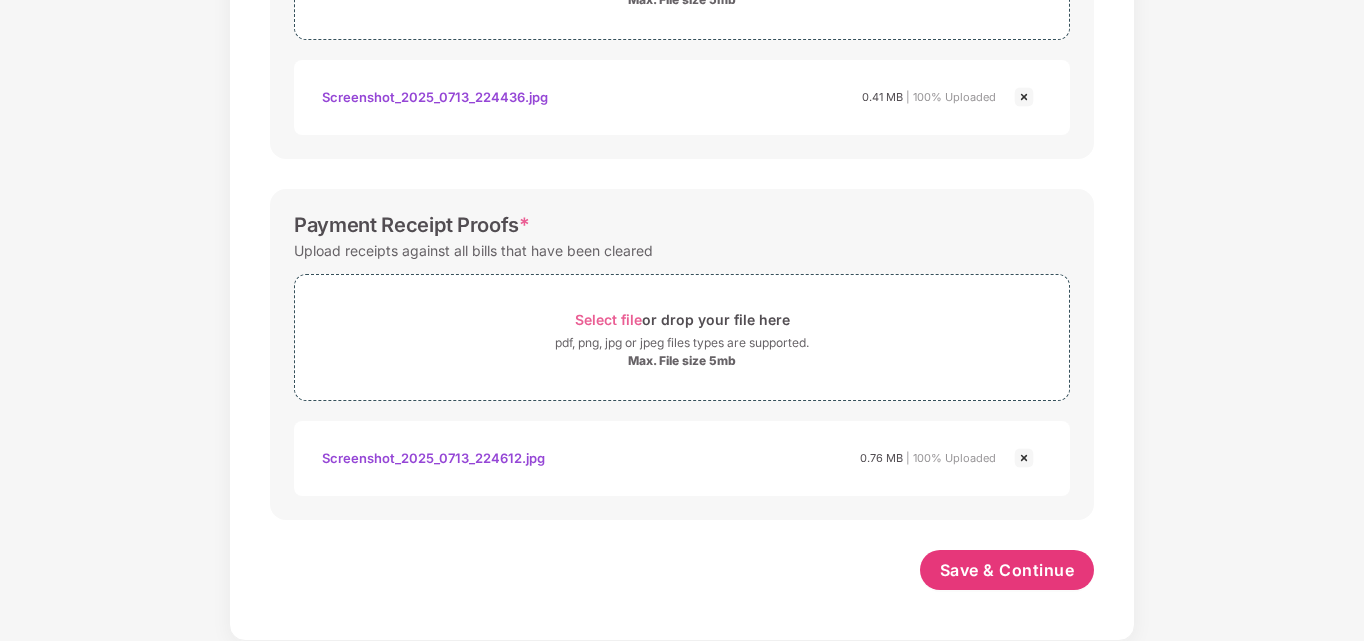 scroll, scrollTop: 859, scrollLeft: 0, axis: vertical 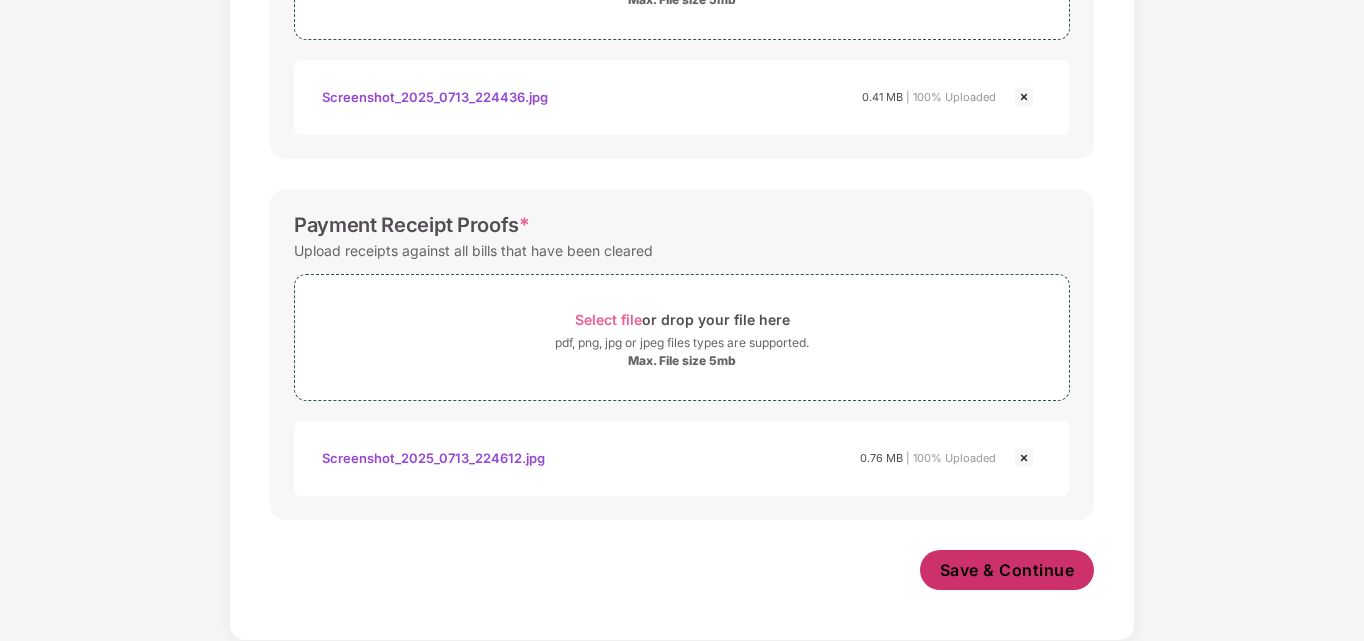 click on "Save & Continue" at bounding box center (1007, 570) 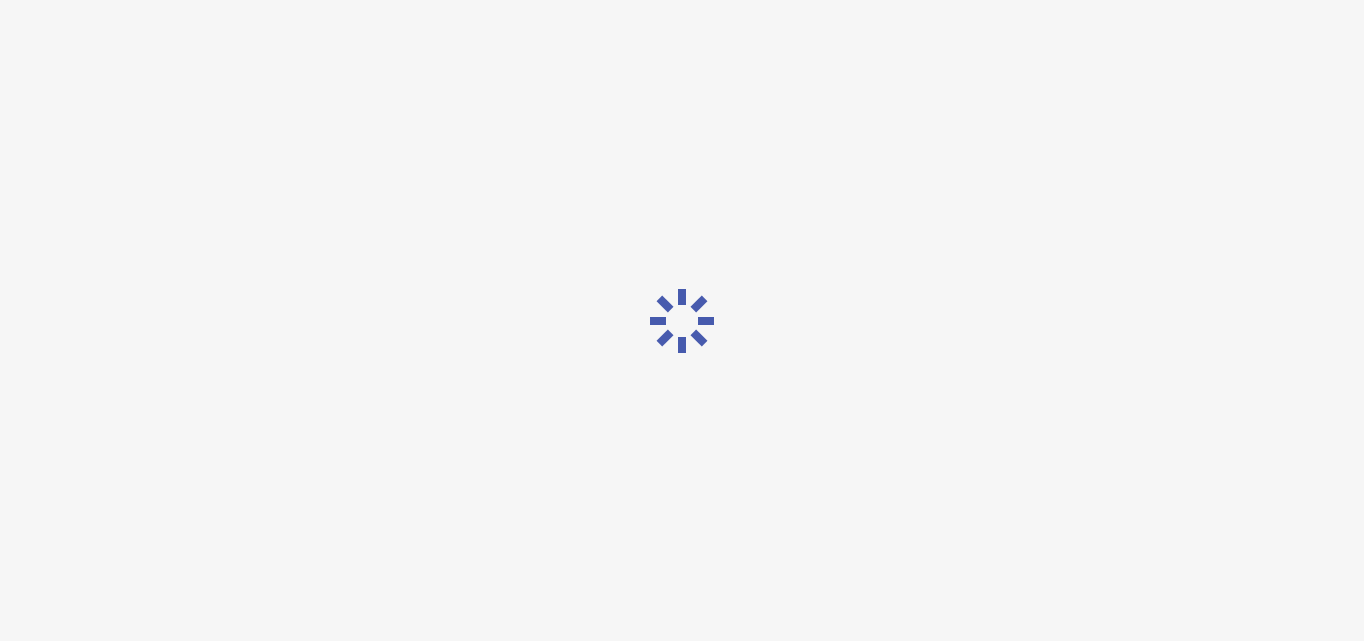 scroll, scrollTop: 0, scrollLeft: 0, axis: both 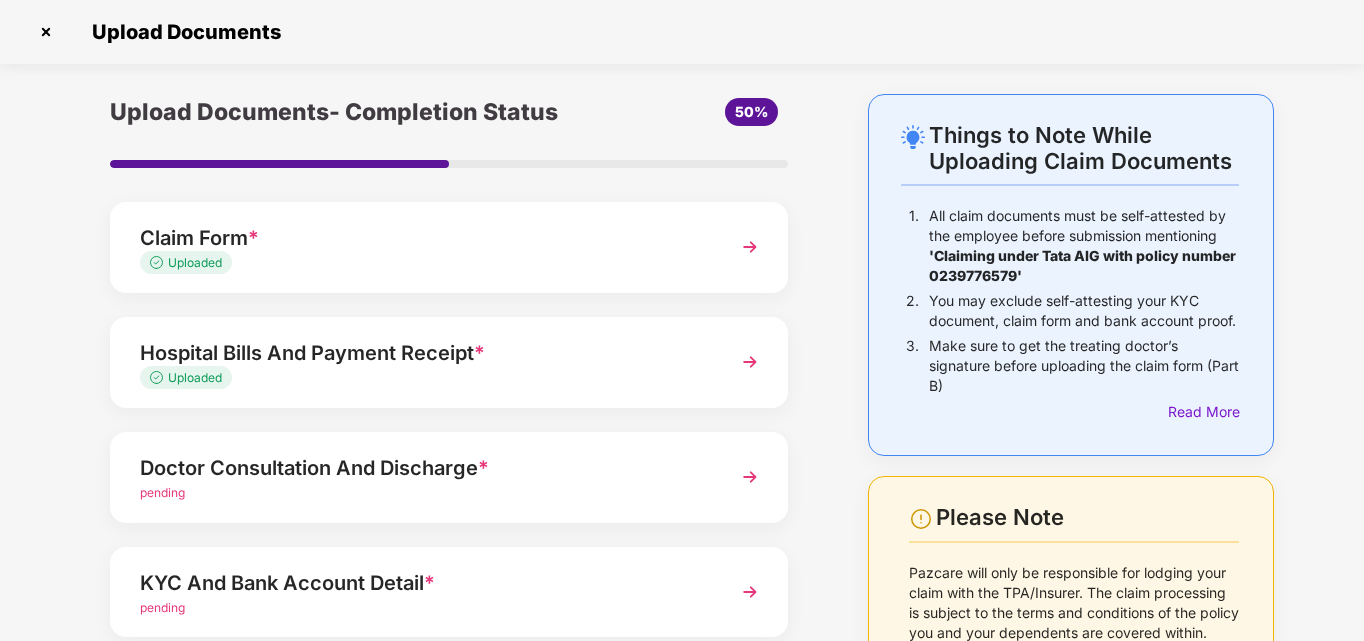 click at bounding box center (750, 477) 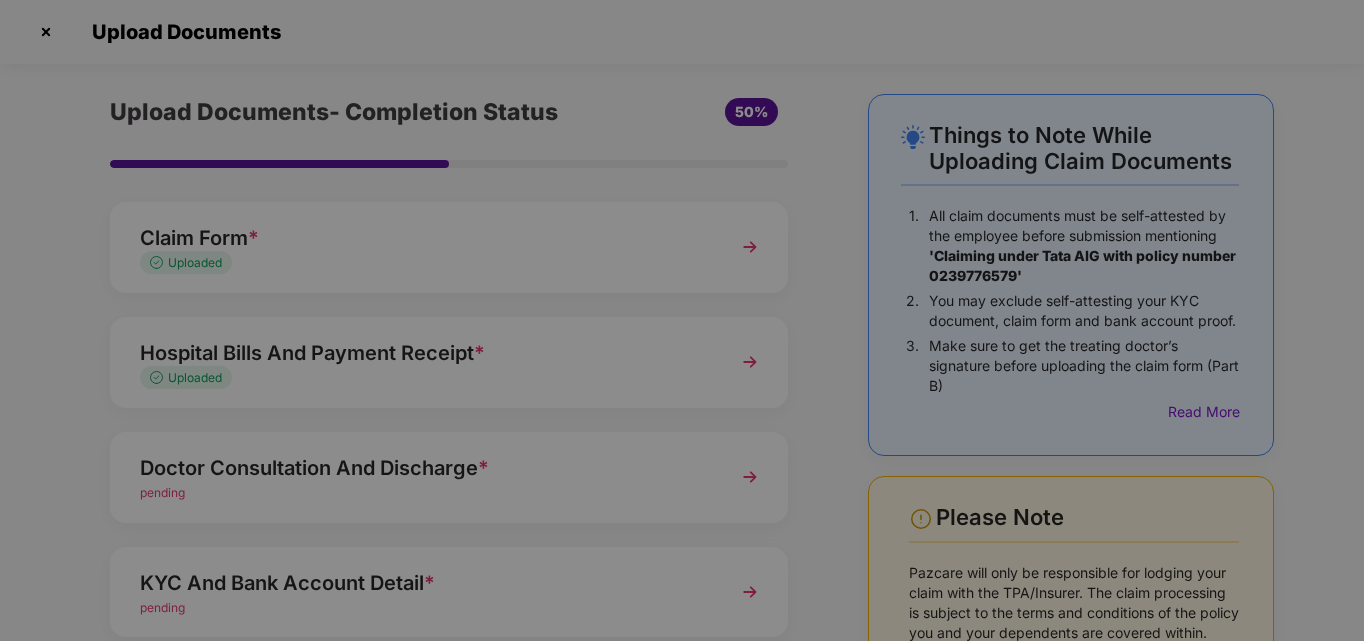 scroll, scrollTop: 0, scrollLeft: 0, axis: both 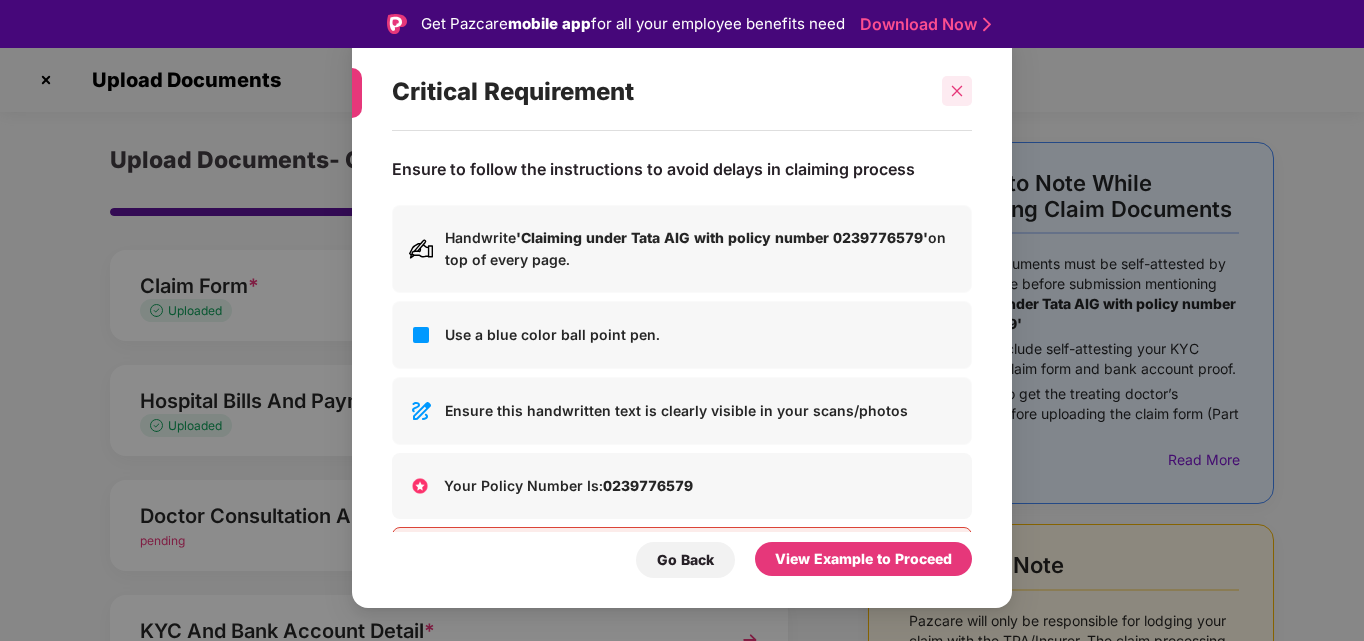 click 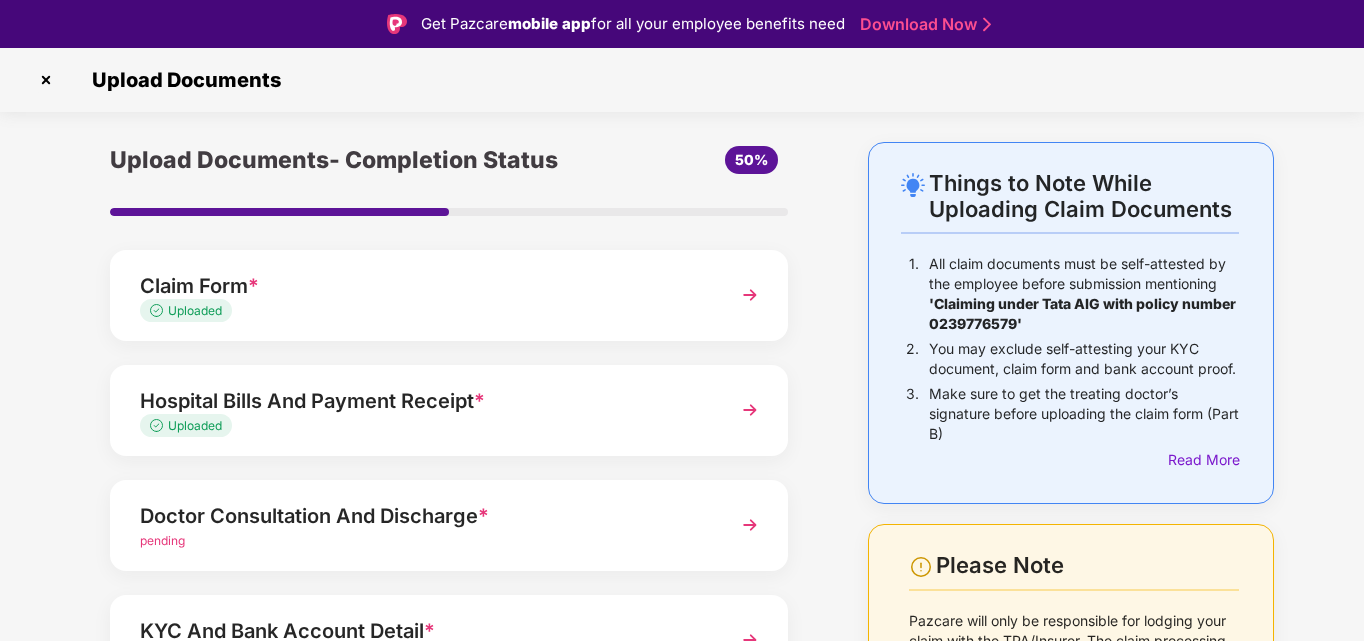 click at bounding box center [750, 525] 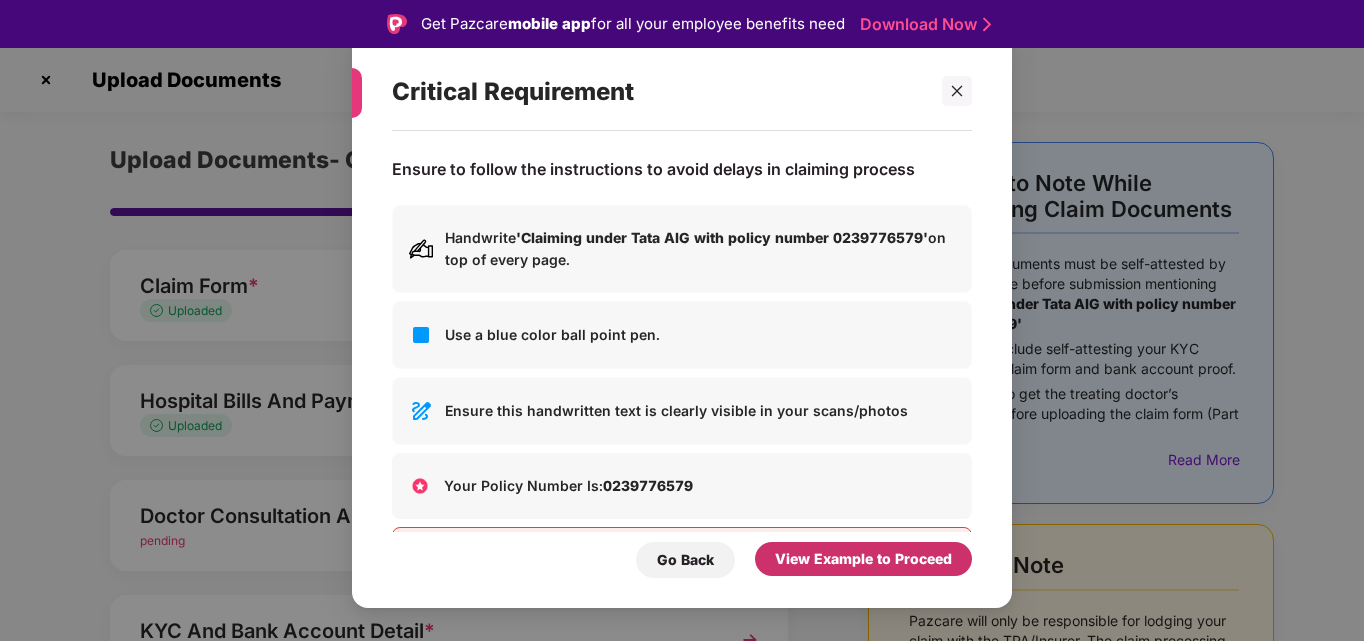 click on "View Example to Proceed" at bounding box center [863, 559] 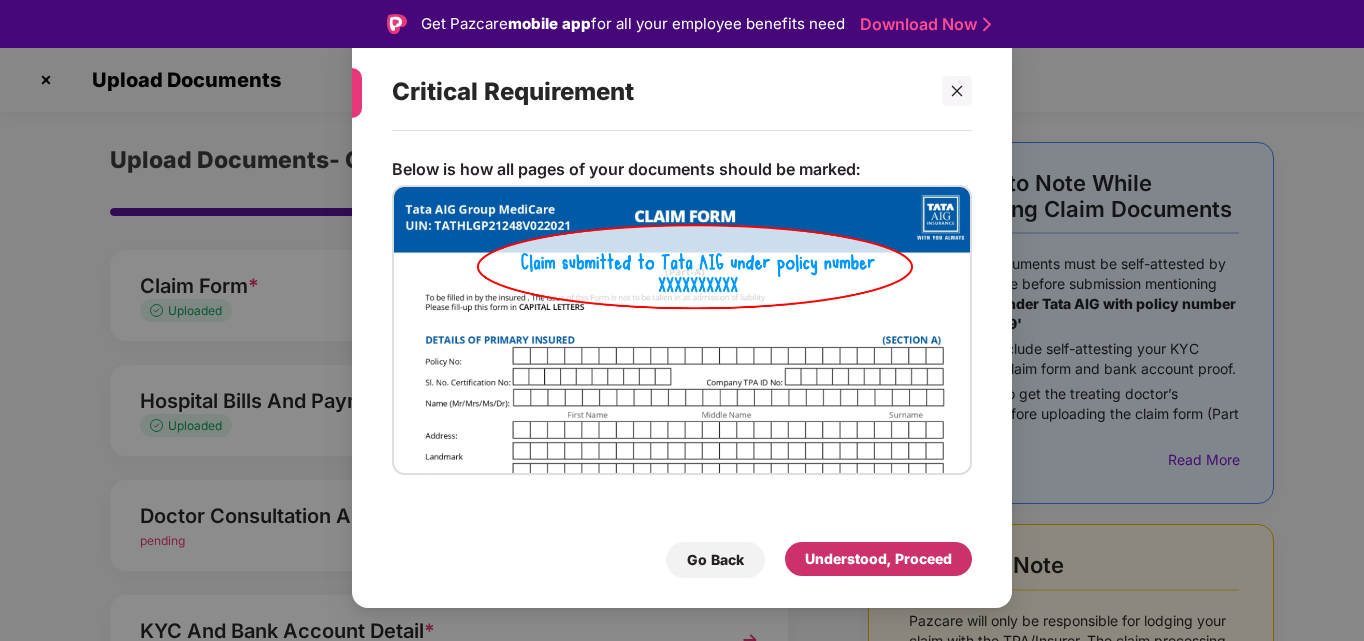 click on "Understood, Proceed" at bounding box center (878, 559) 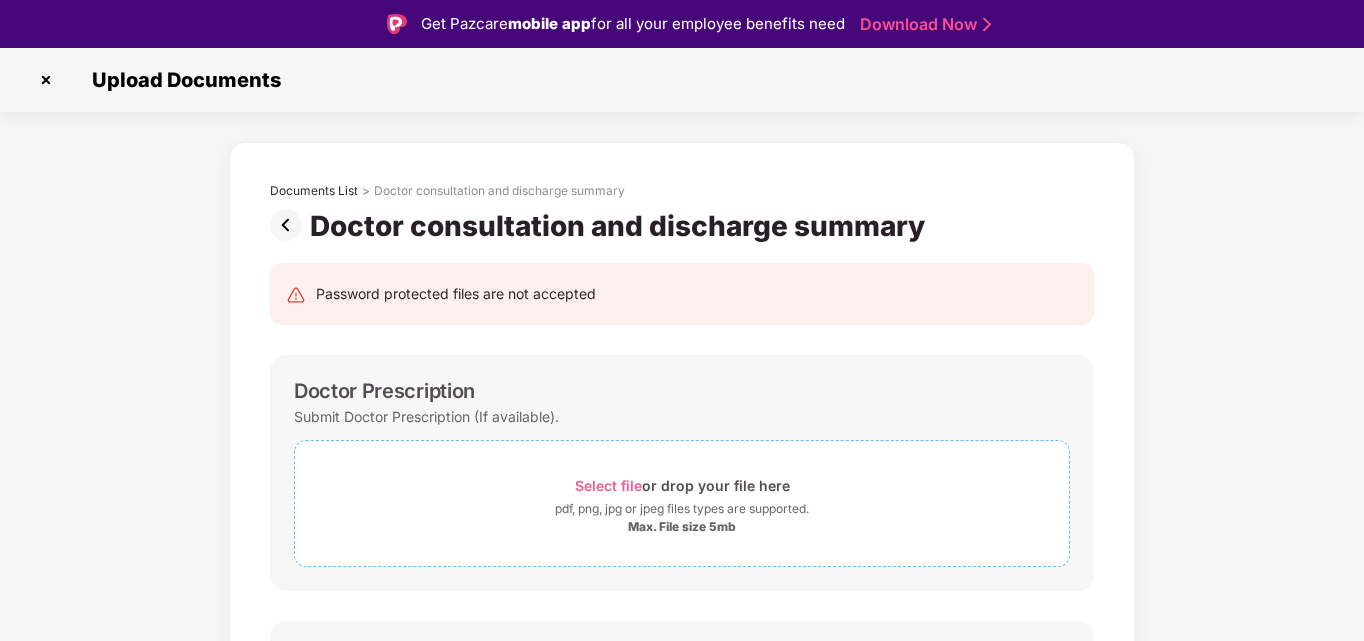 click on "Select file" at bounding box center (608, 485) 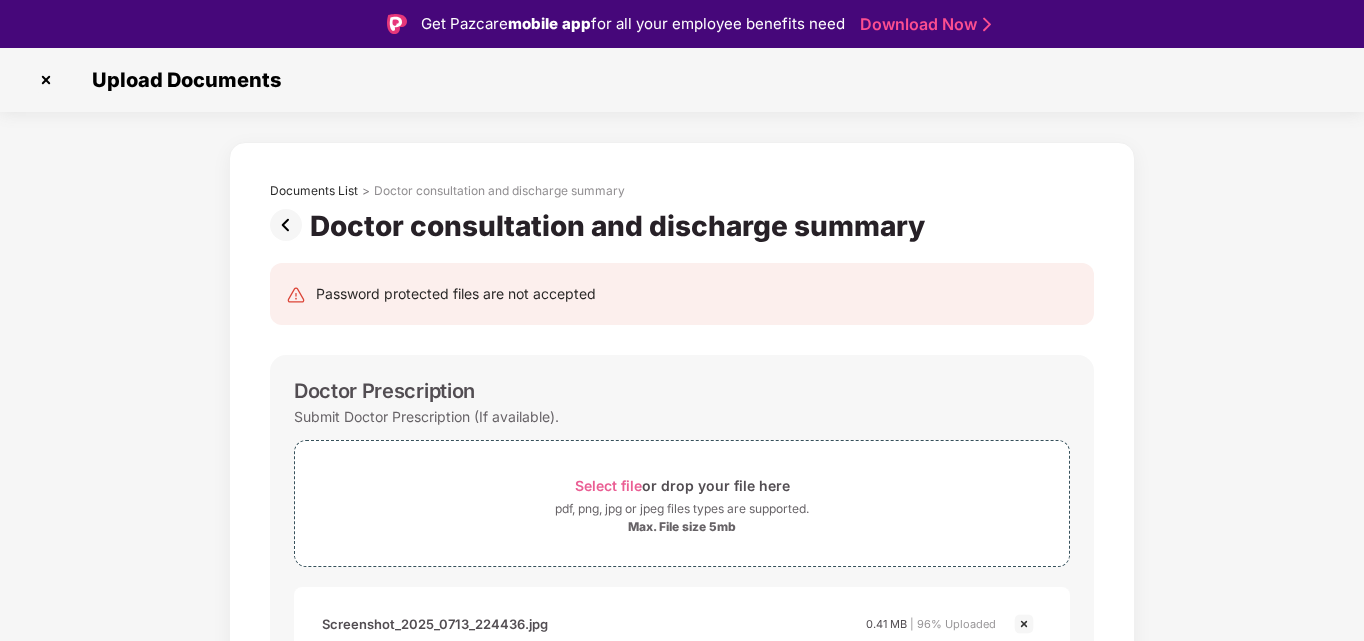 scroll, scrollTop: 48, scrollLeft: 0, axis: vertical 